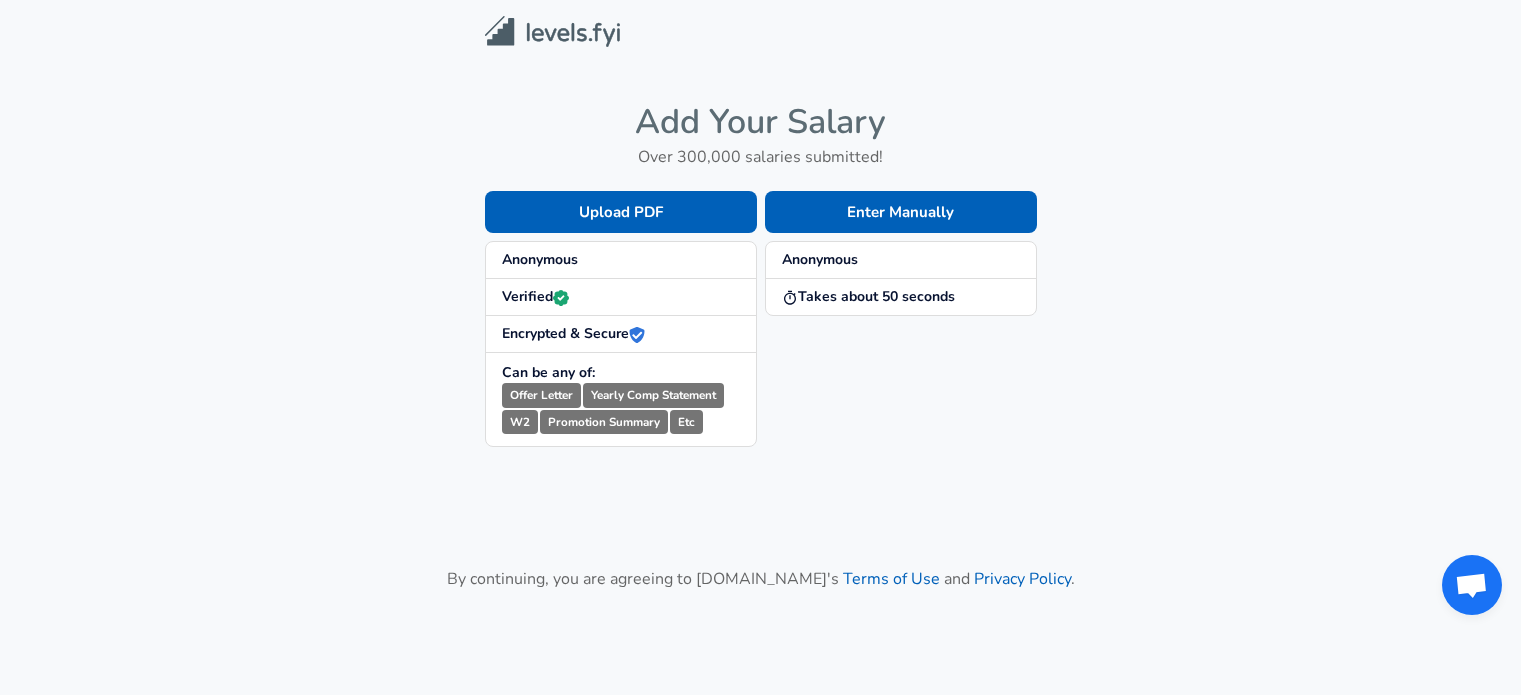scroll, scrollTop: 0, scrollLeft: 0, axis: both 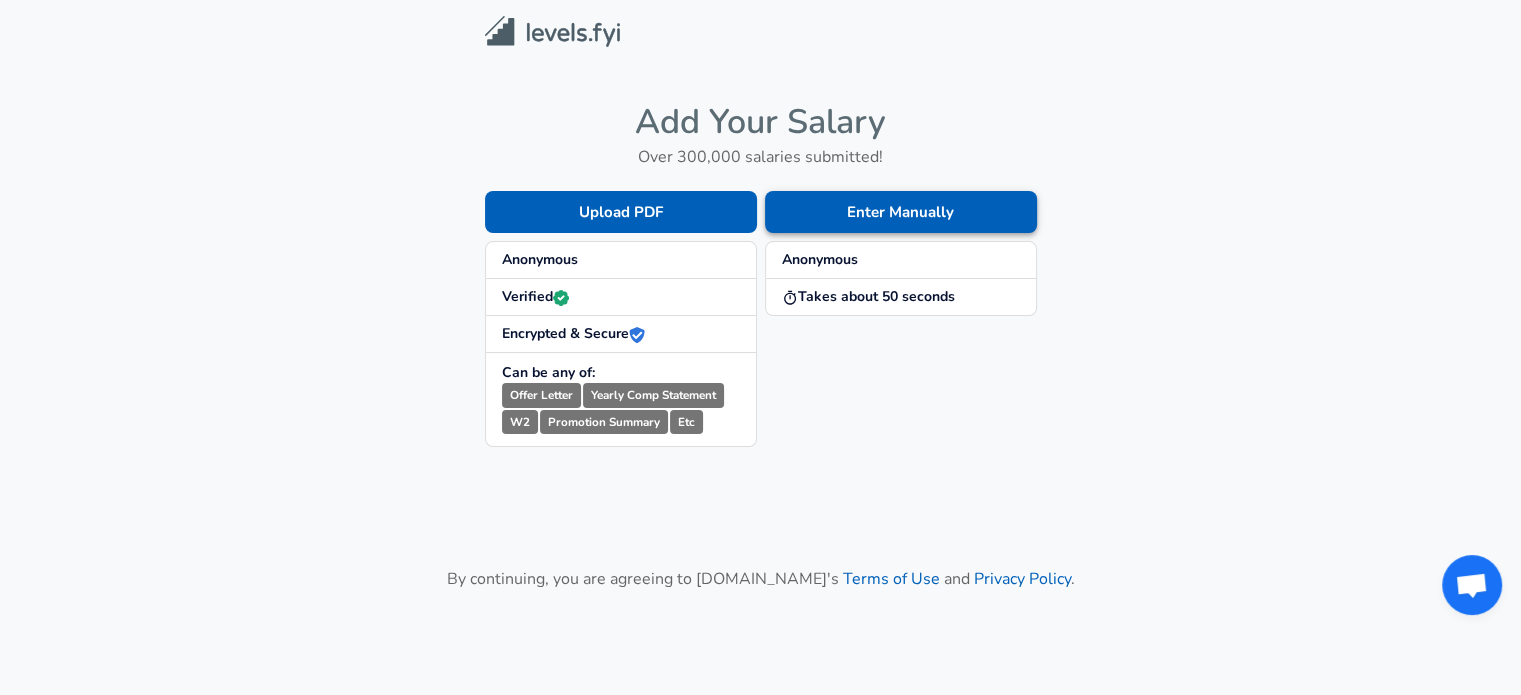 click on "Enter Manually" at bounding box center [901, 212] 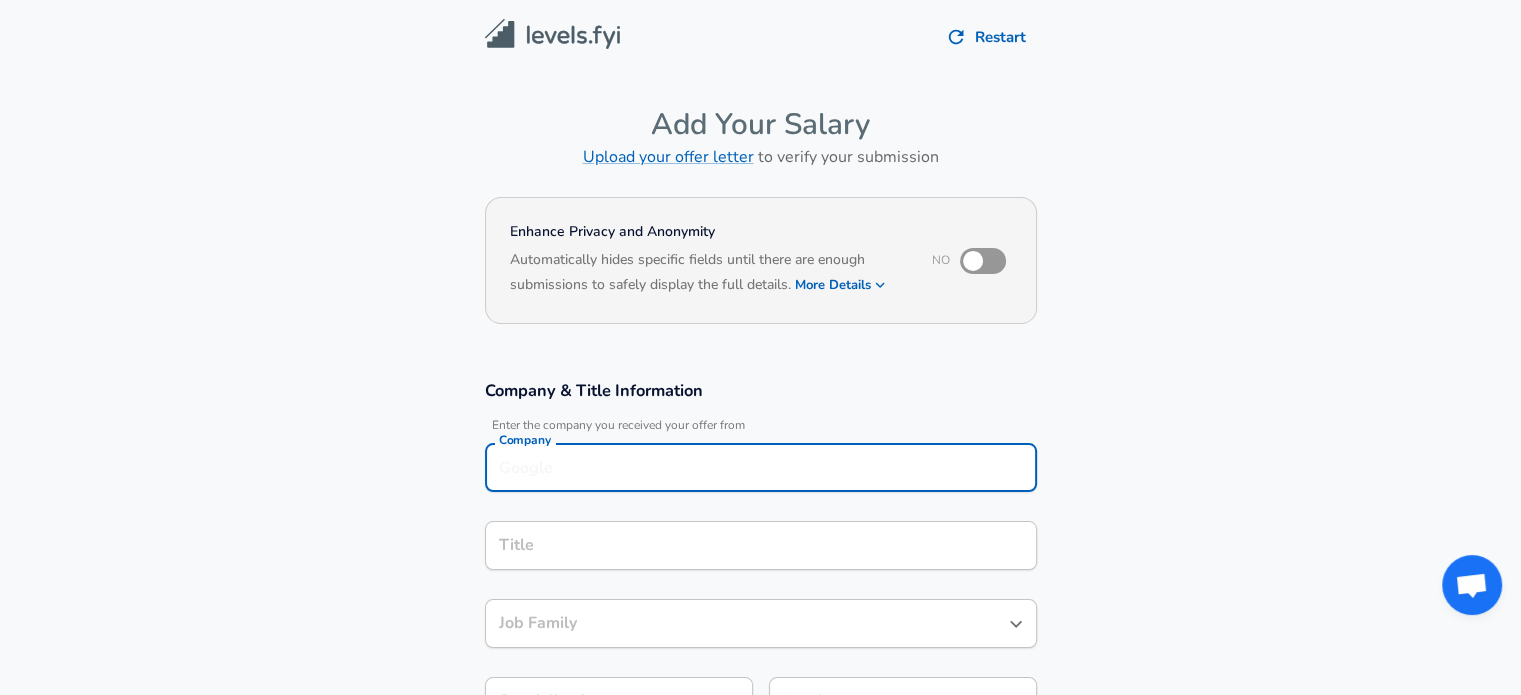 scroll, scrollTop: 20, scrollLeft: 0, axis: vertical 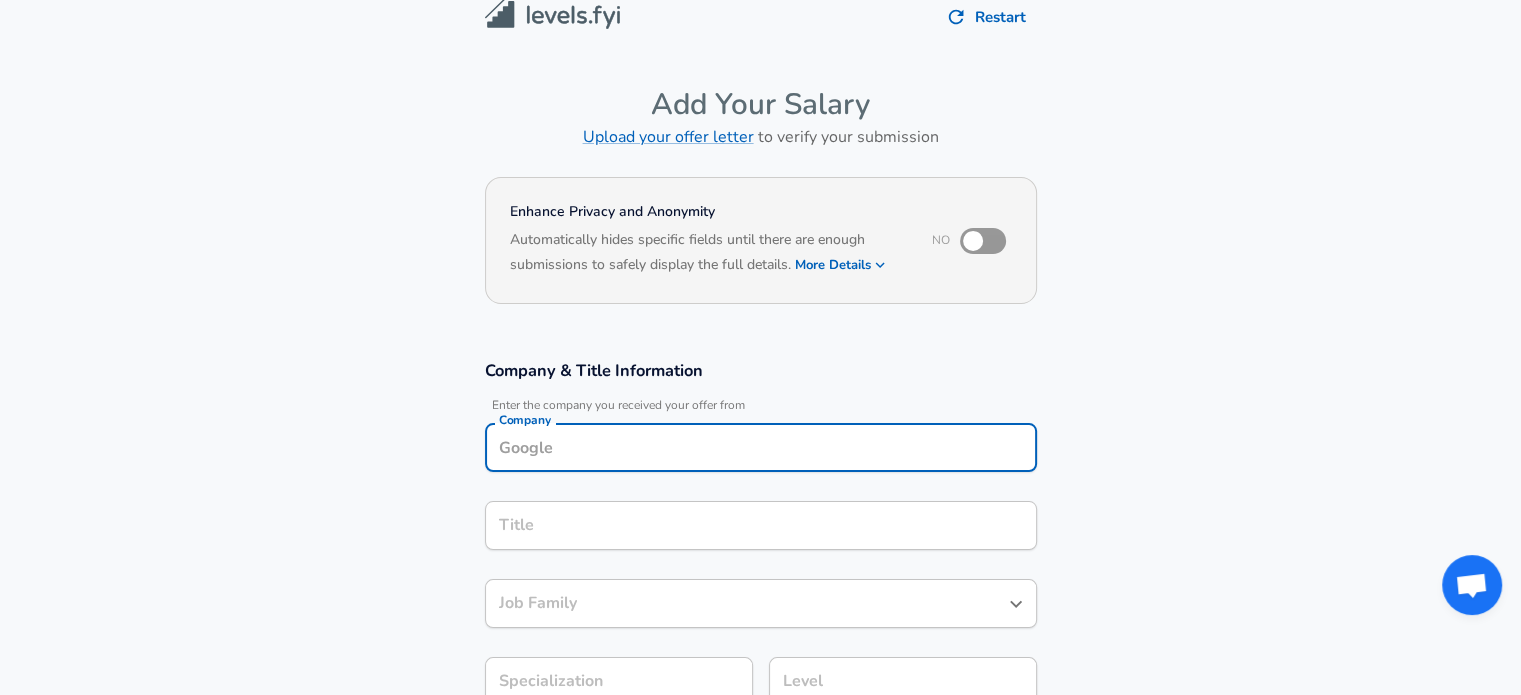 click on "Company" at bounding box center [761, 447] 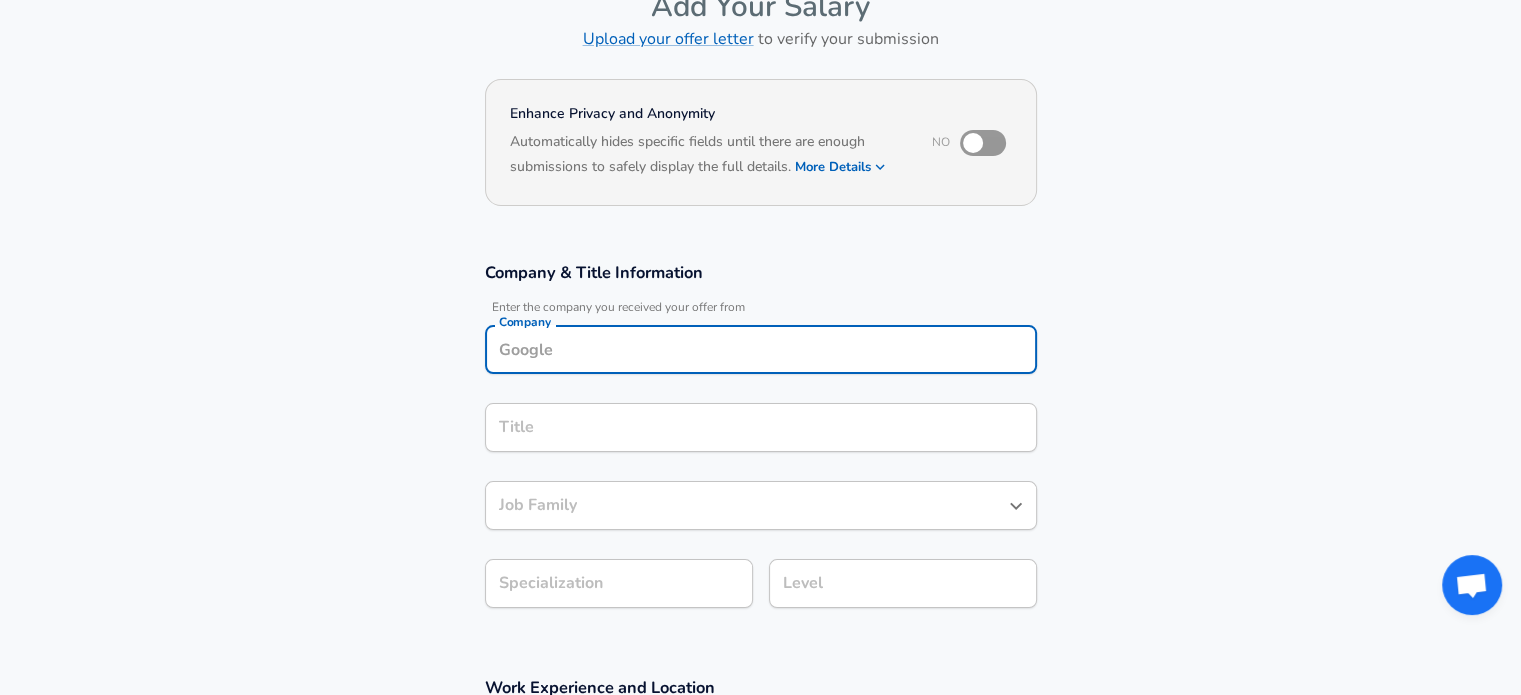 scroll, scrollTop: 119, scrollLeft: 0, axis: vertical 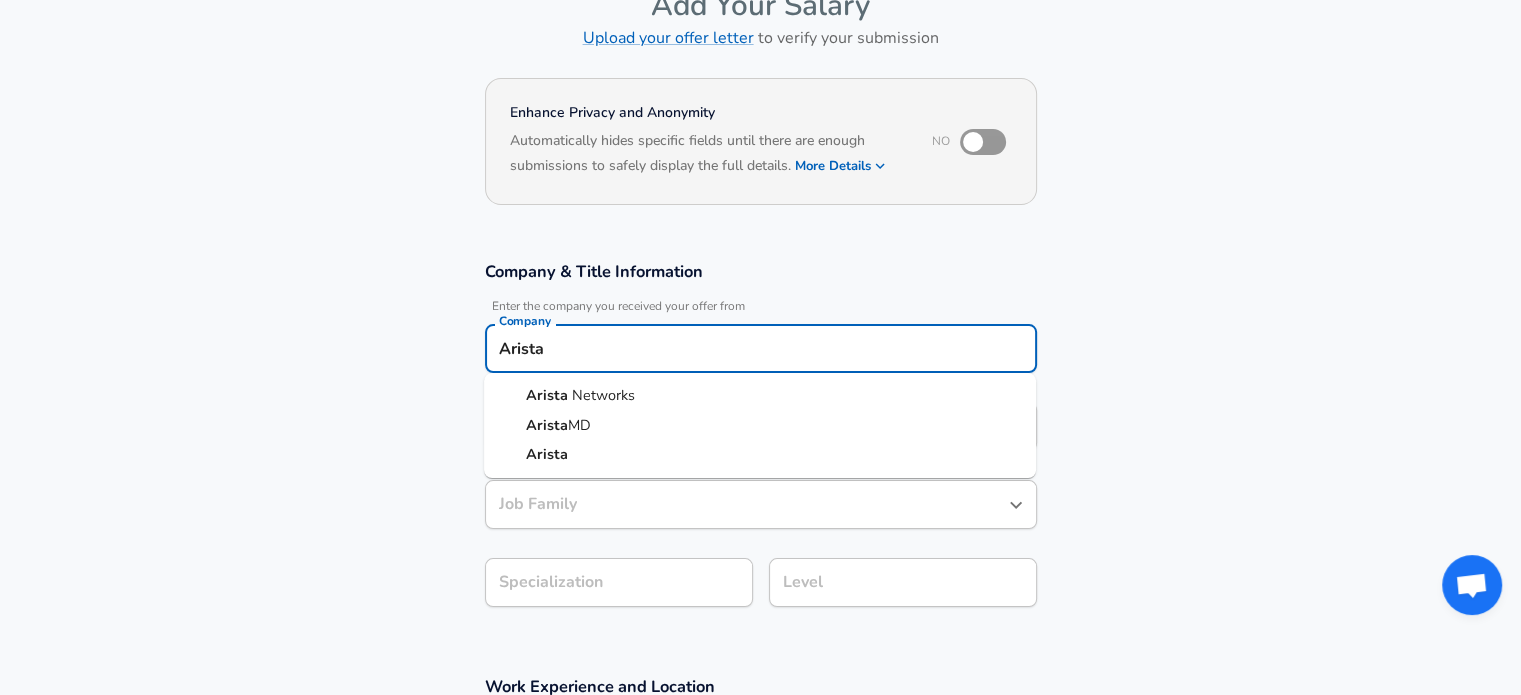 click on "Networks" at bounding box center (603, 395) 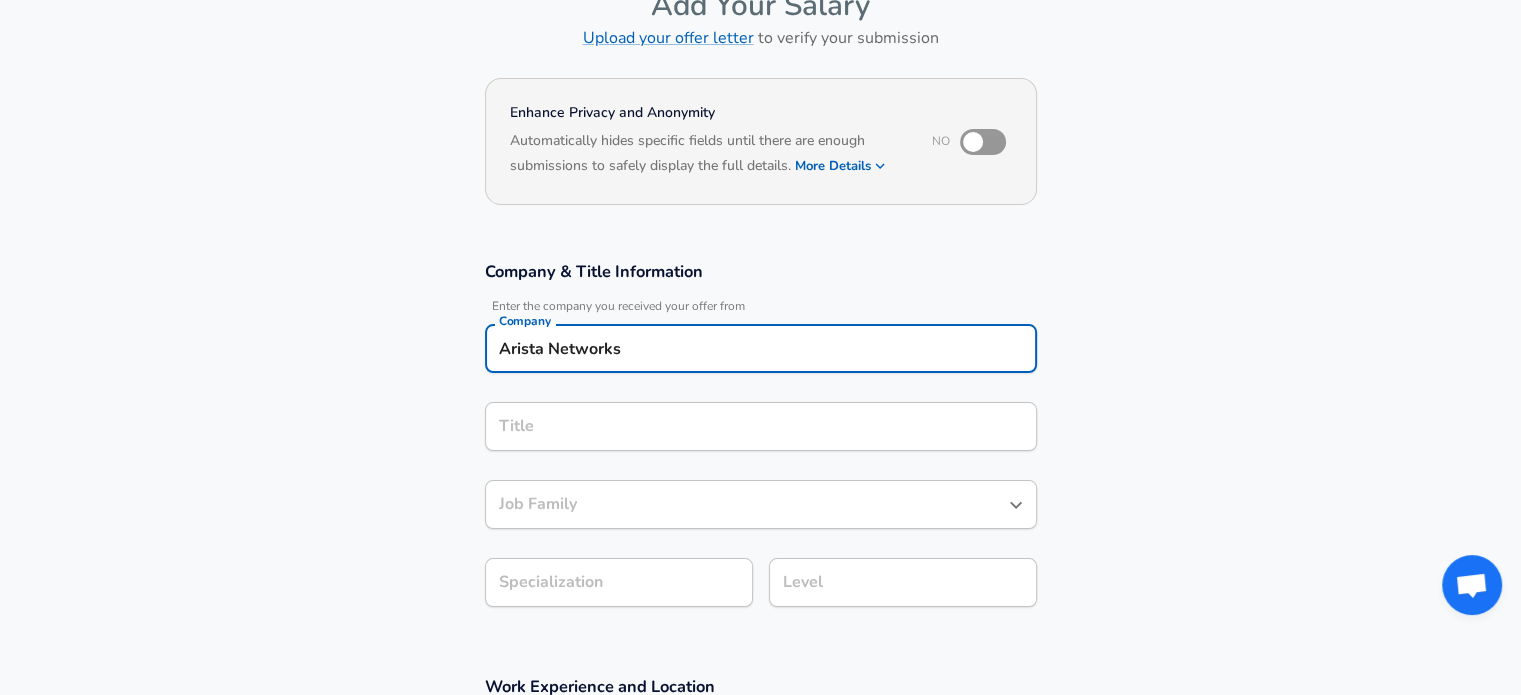type on "Arista Networks" 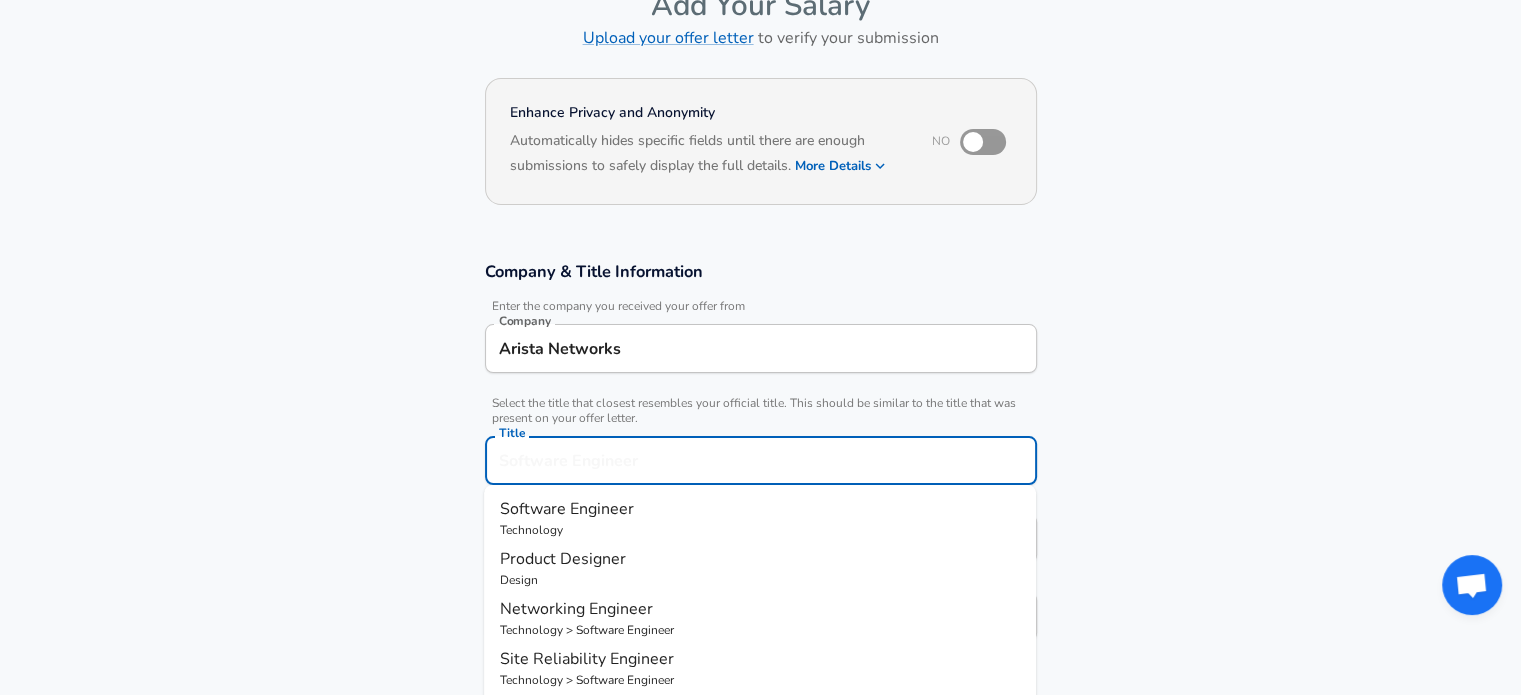 scroll, scrollTop: 159, scrollLeft: 0, axis: vertical 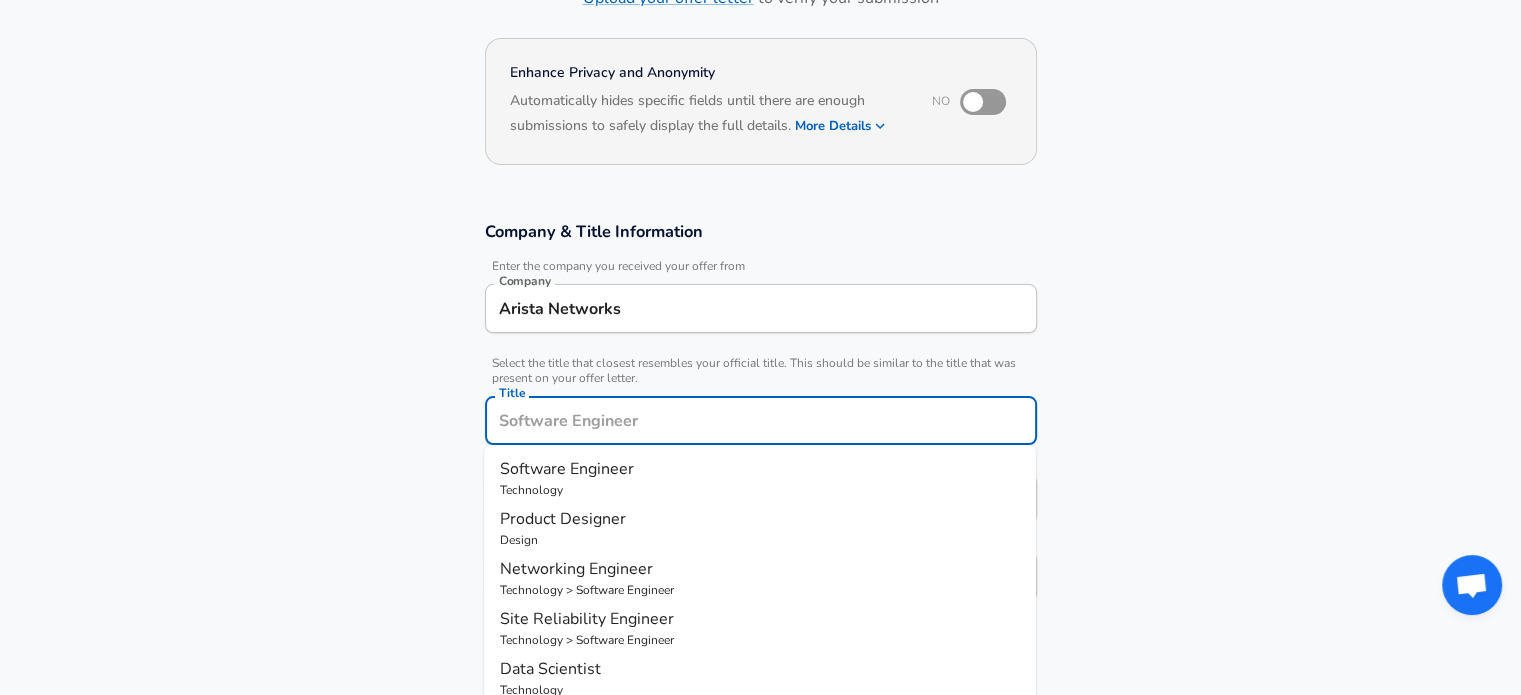 click on "Title" at bounding box center [761, 420] 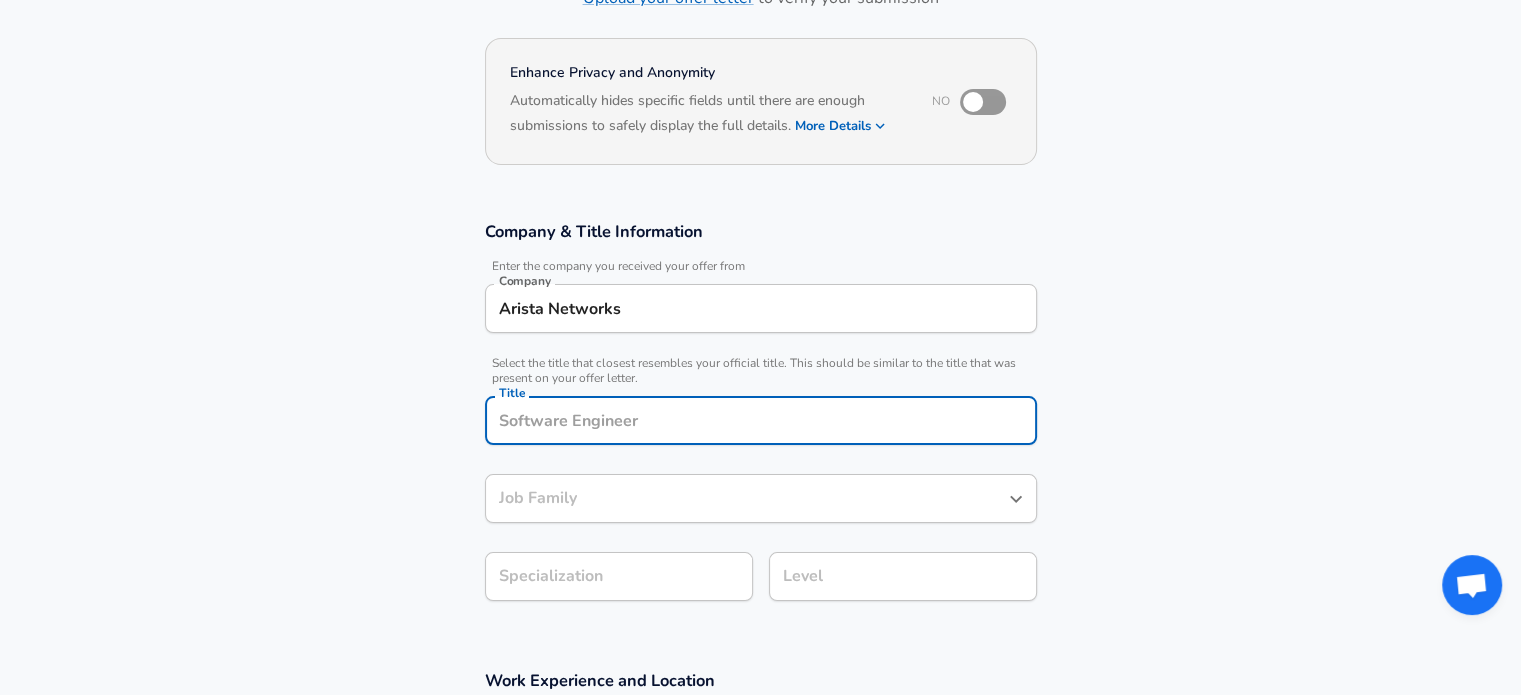click on "Company & Title Information   Enter the company you received your offer from Company Arista Networks Company   Select the title that closest resembles your official title. This should be similar to the title that was present on your offer letter. Title Title Job Family Job Family Specialization Specialization Level Level" at bounding box center (760, 421) 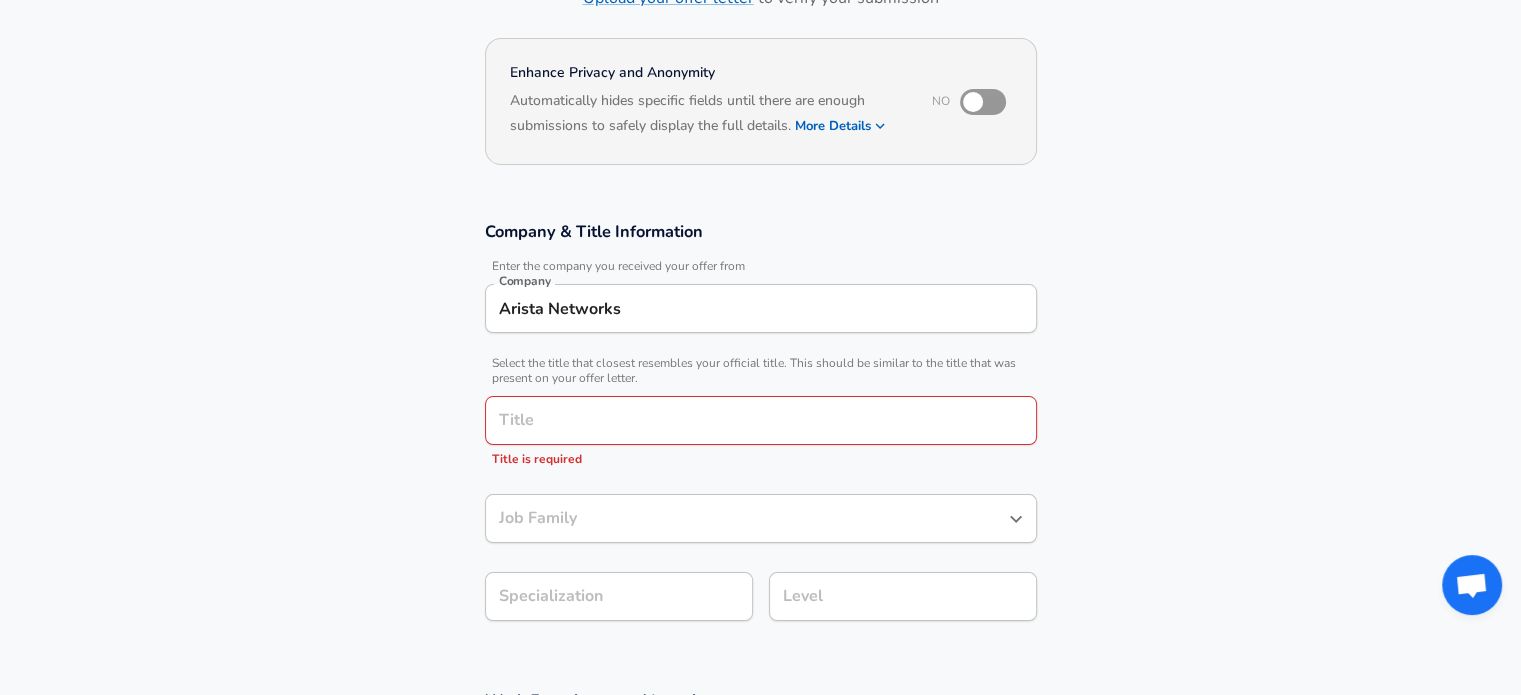 click on "Title" at bounding box center [761, 420] 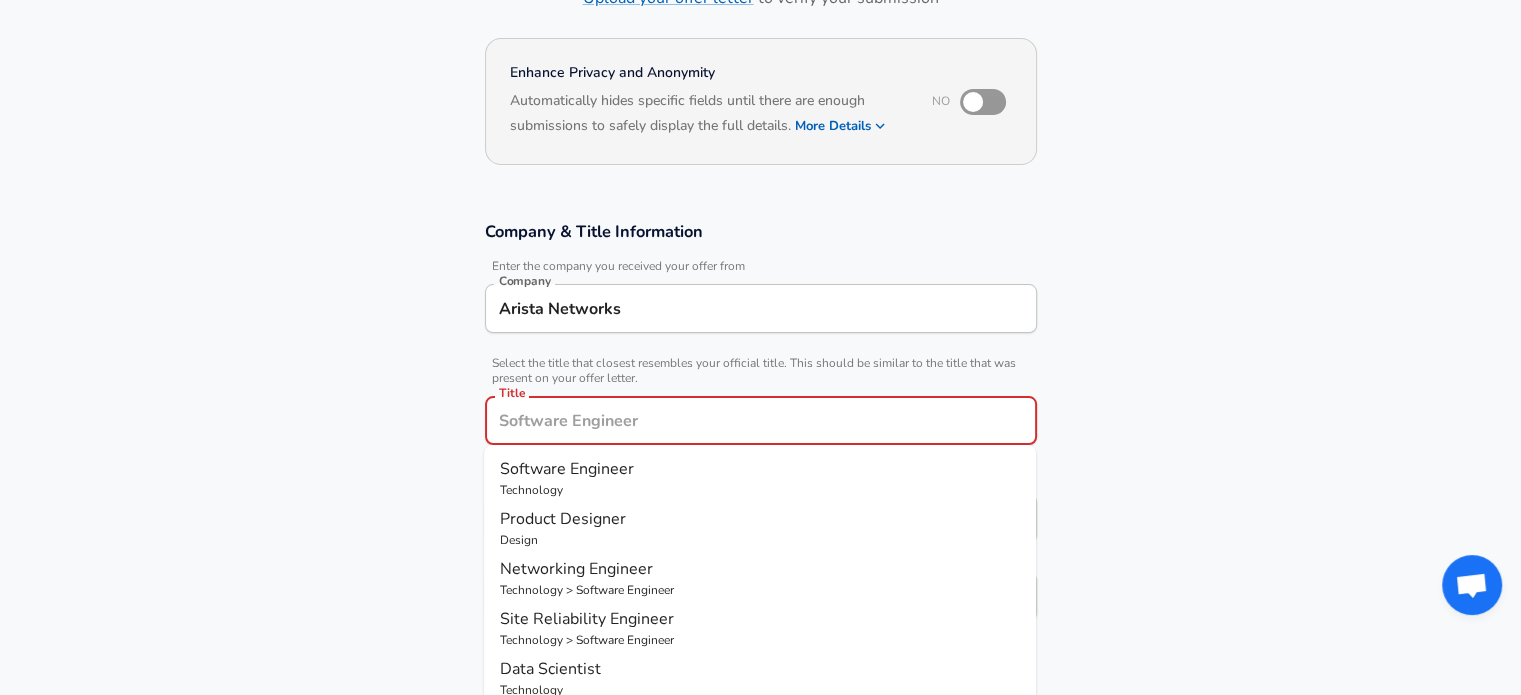 click on "Software Engineer" at bounding box center [567, 469] 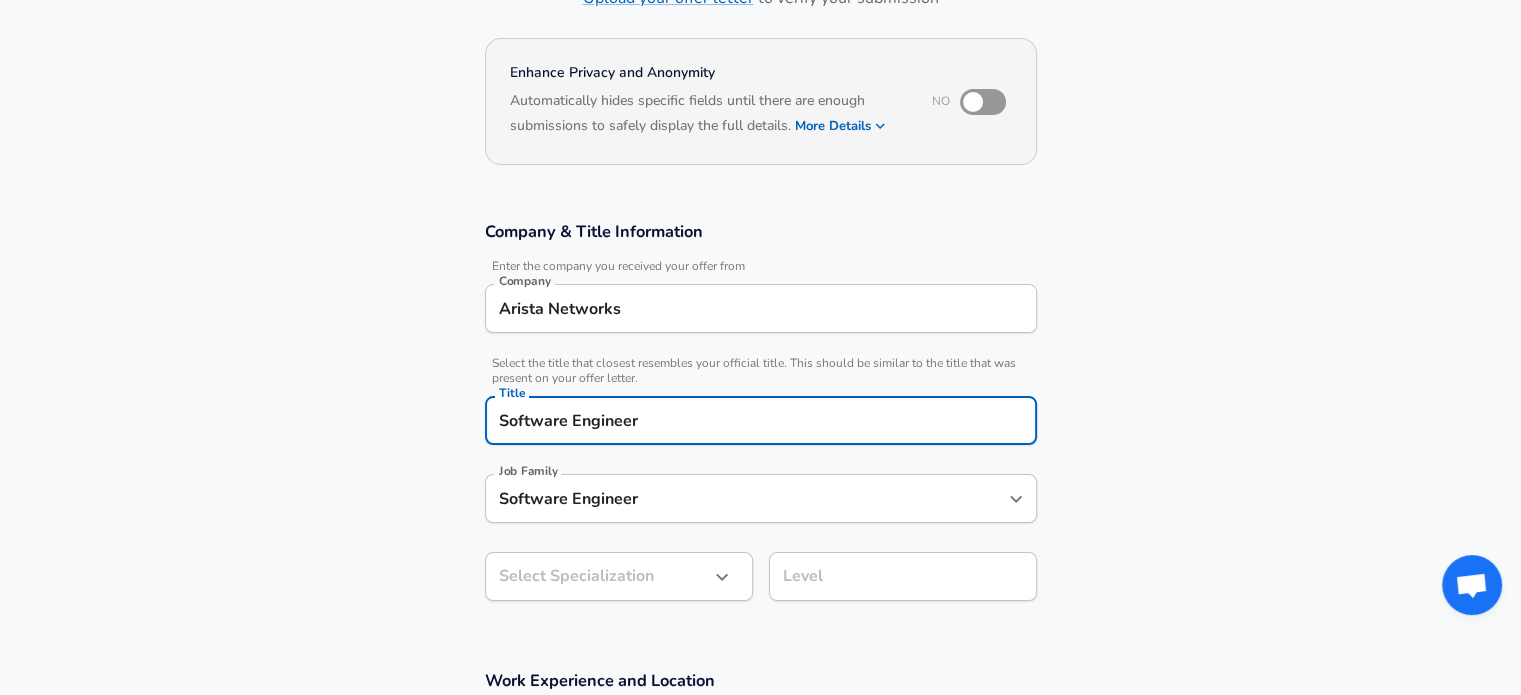 click on "Restart Add Your Salary Upload your offer letter   to verify your submission Enhance Privacy and Anonymity No Automatically hides specific fields until there are enough submissions to safely display the full details.   More Details Based on your submission and the data points that we have already collected, we will automatically hide and anonymize specific fields if there aren't enough data points to remain sufficiently anonymous. Company & Title Information   Enter the company you received your offer from Company Arista Networks Company   Select the title that closest resembles your official title. This should be similar to the title that was present on your offer letter. Title Software Engineer Title Job Family Software Engineer Job Family Select Specialization ​ Select Specialization Level Level Work Experience and Location These compensation details are from the perspective of a: New Offer Employee Submit Salary By continuing, you are agreeing to [DOMAIN_NAME][PERSON_NAME]'s   Terms of Use   and   Privacy Policy . 2025" at bounding box center (760, 188) 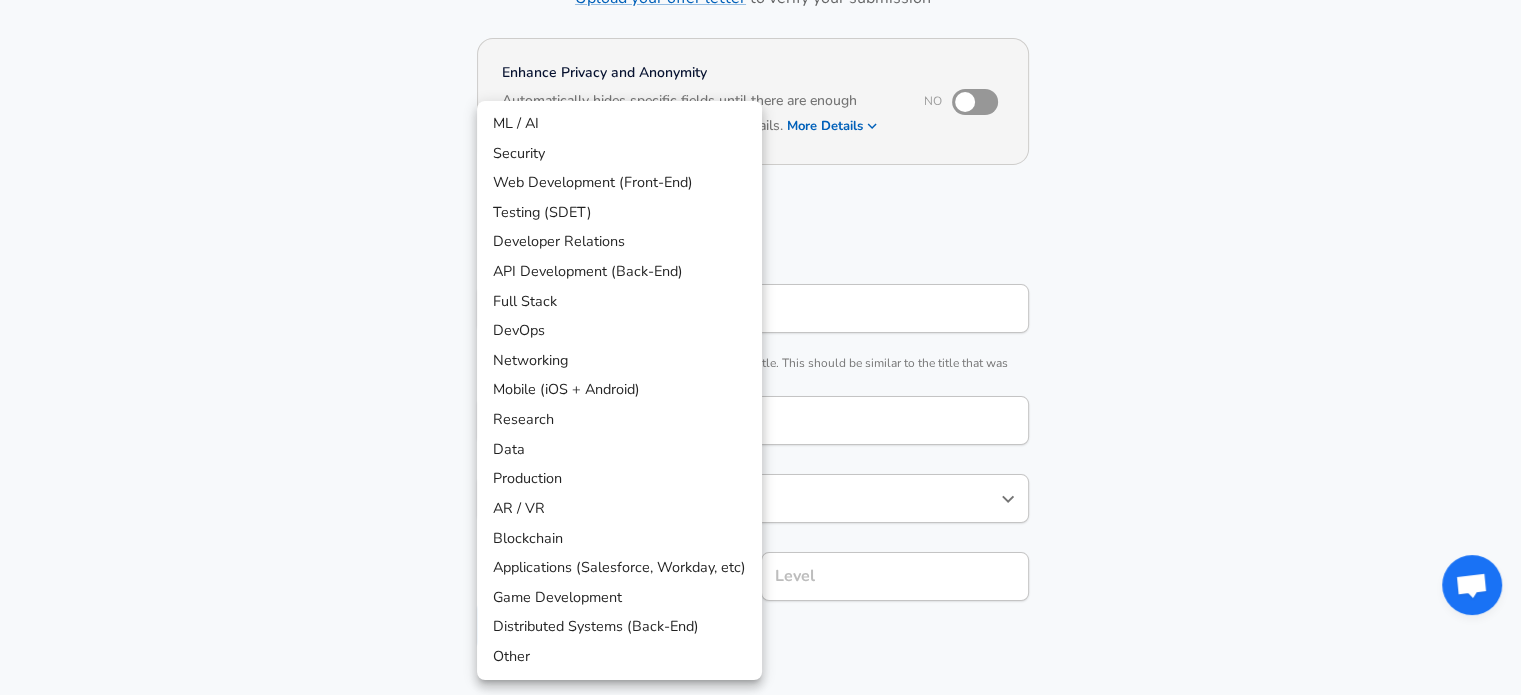 scroll, scrollTop: 219, scrollLeft: 0, axis: vertical 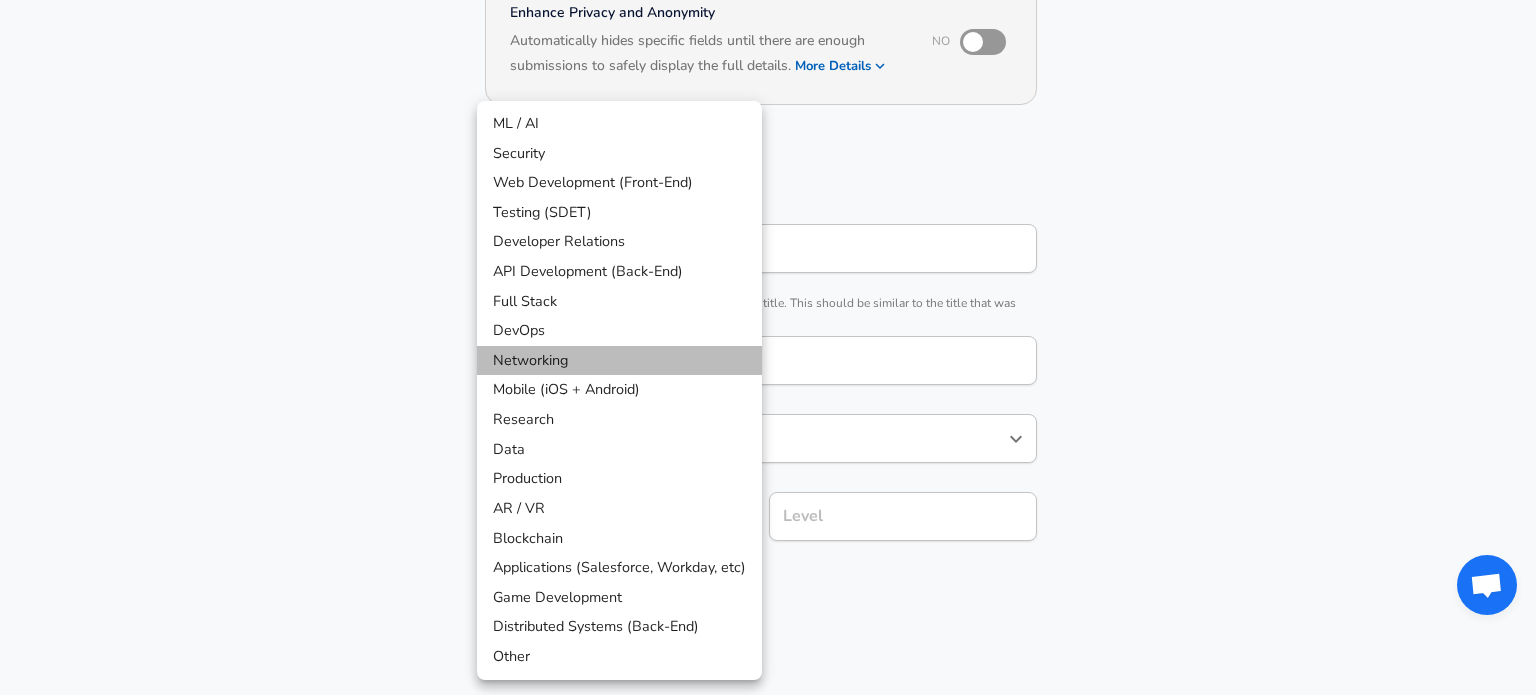 click on "Networking" at bounding box center [619, 361] 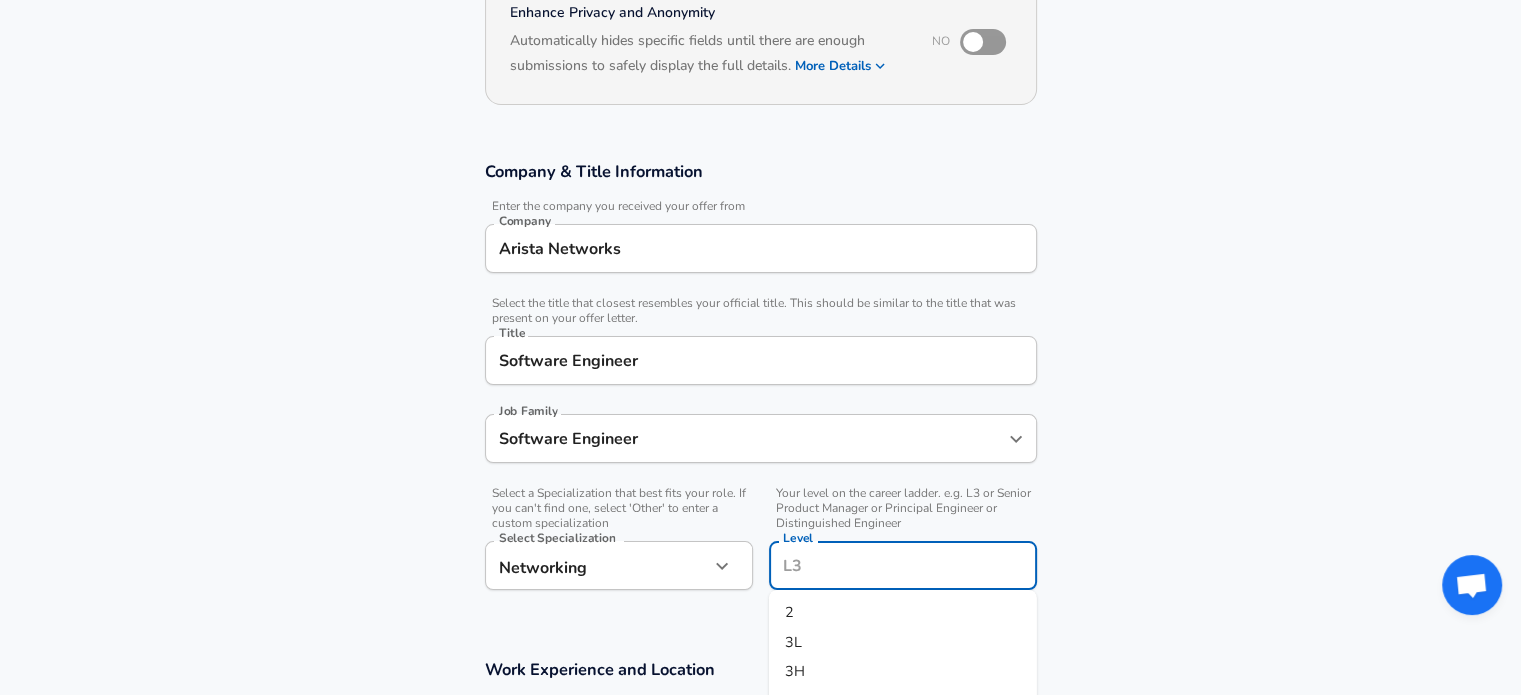 click on "Level" at bounding box center (903, 565) 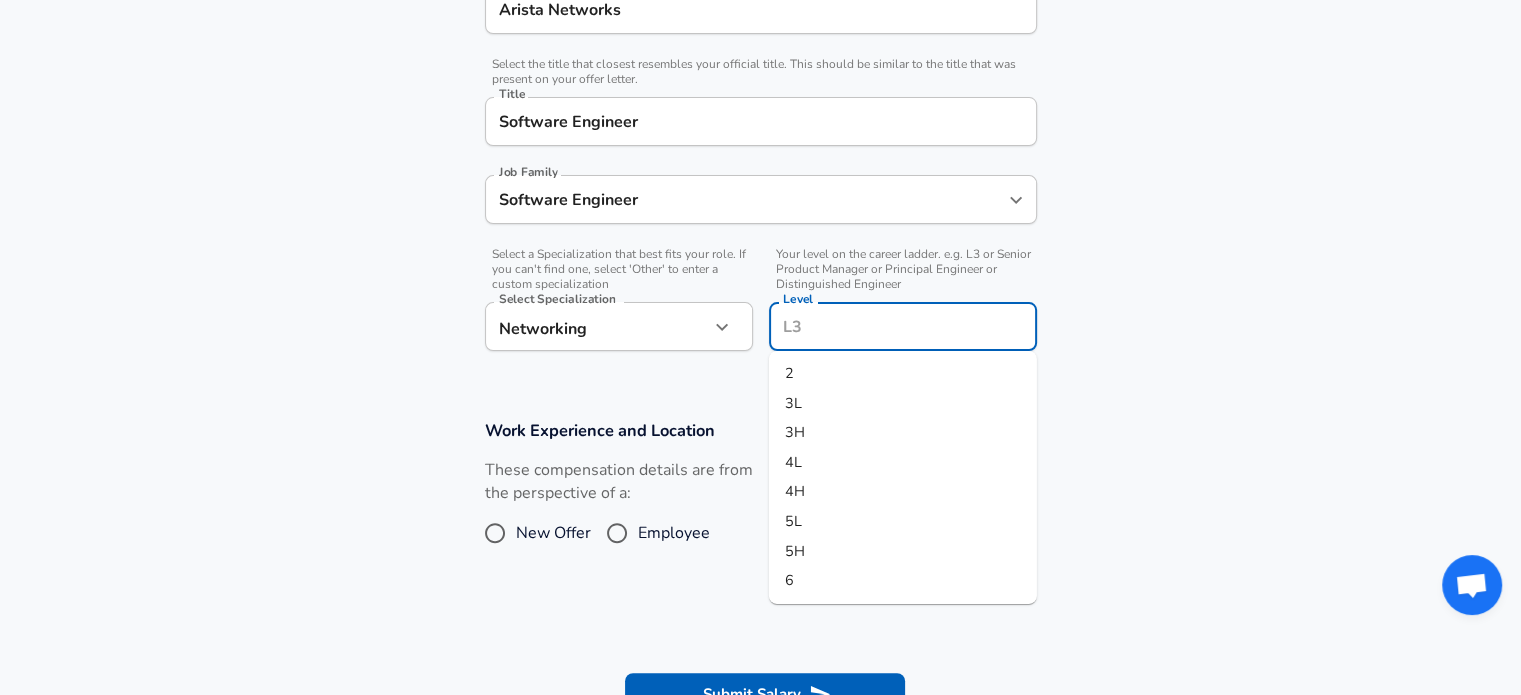 scroll, scrollTop: 459, scrollLeft: 0, axis: vertical 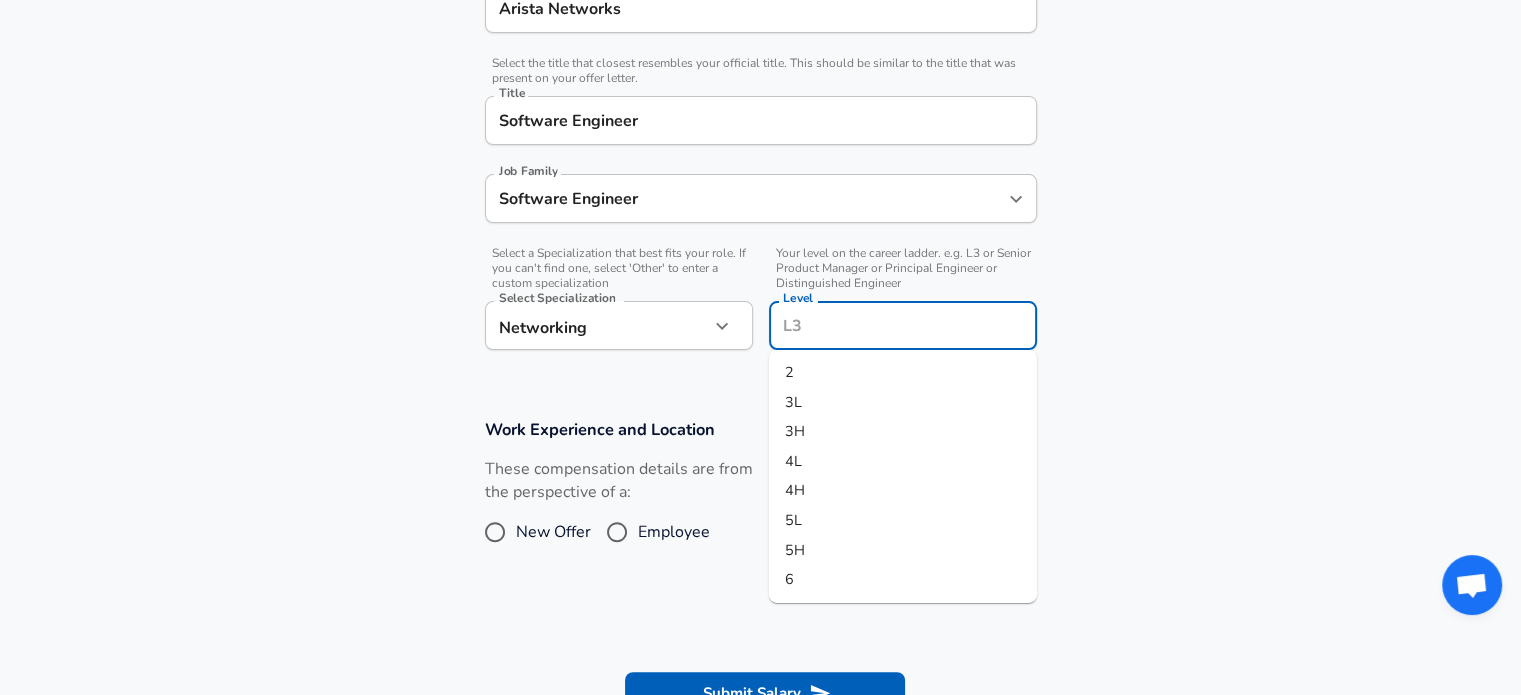 click on "3L" at bounding box center (903, 402) 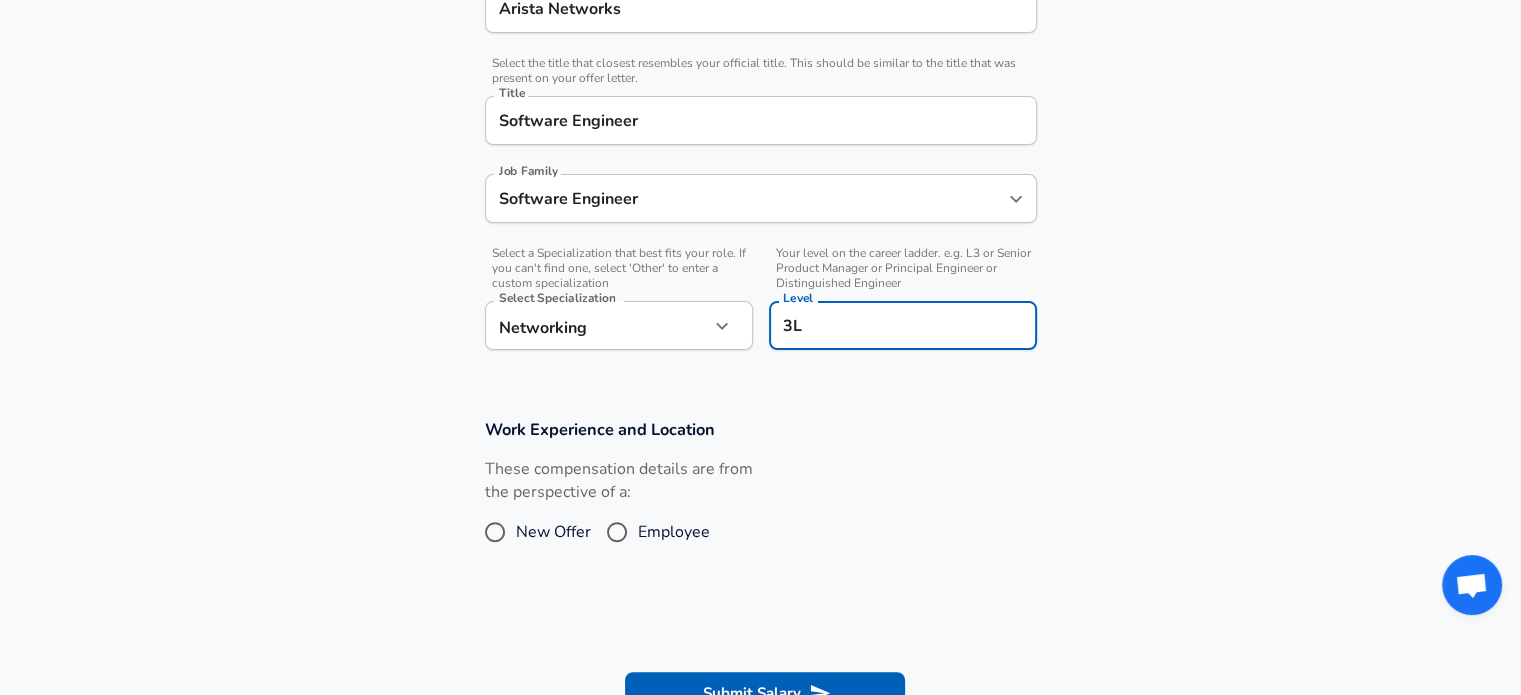click on "Employee" at bounding box center (617, 532) 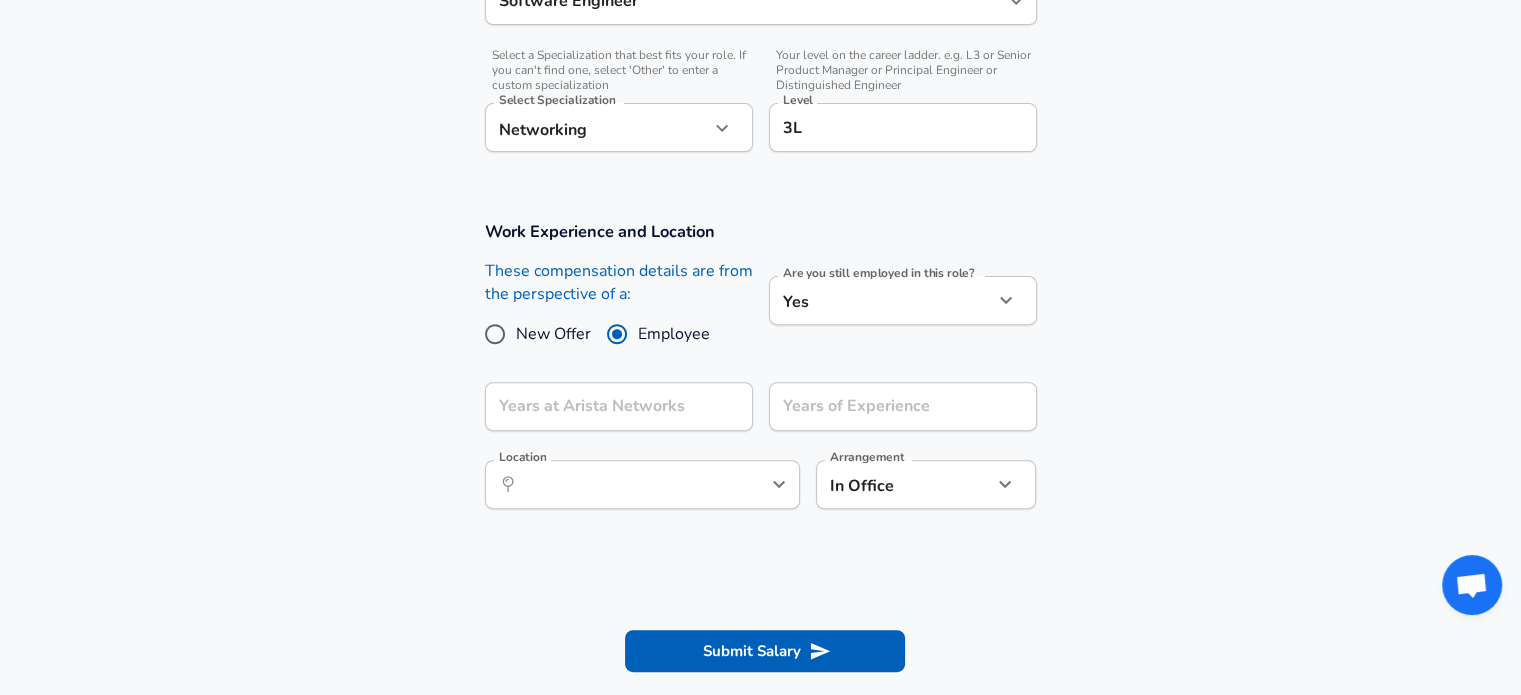 scroll, scrollTop: 658, scrollLeft: 0, axis: vertical 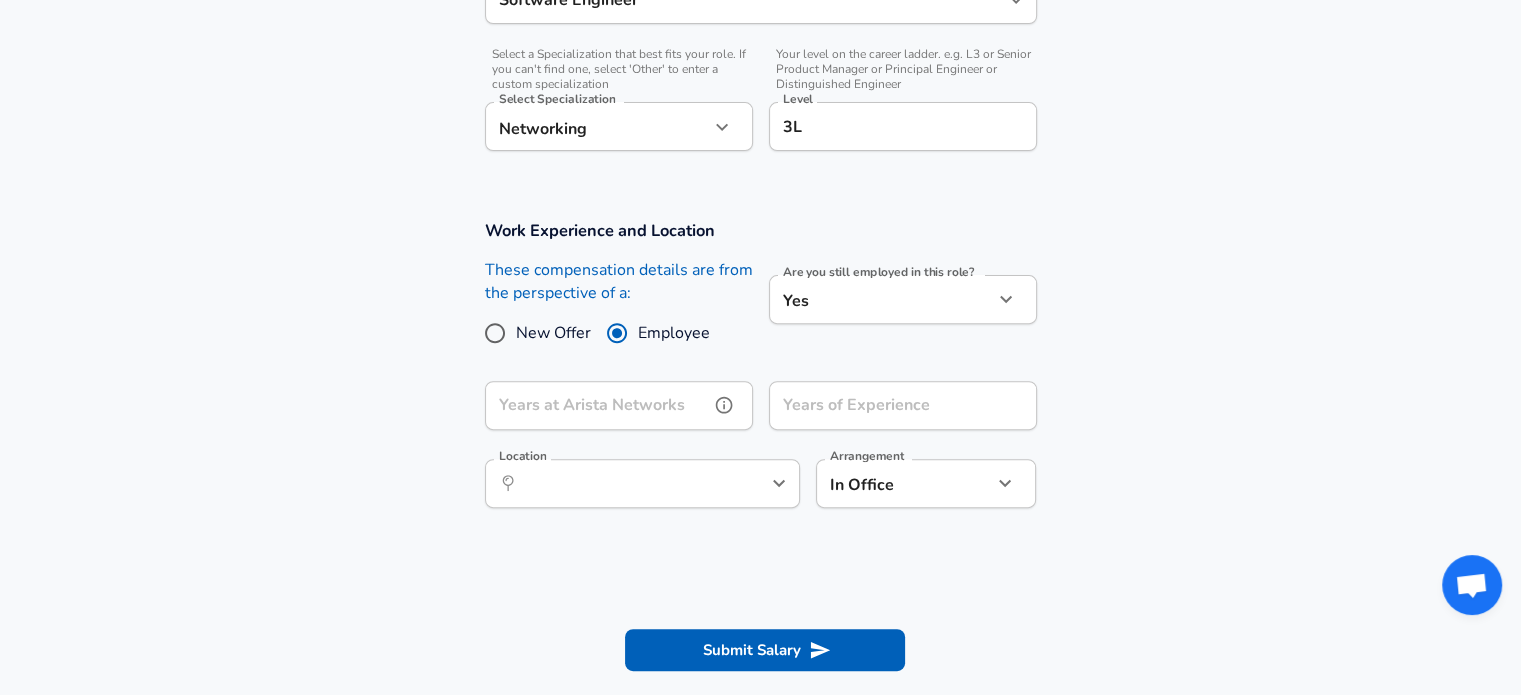 click on "Years at Arista Networks" at bounding box center [597, 405] 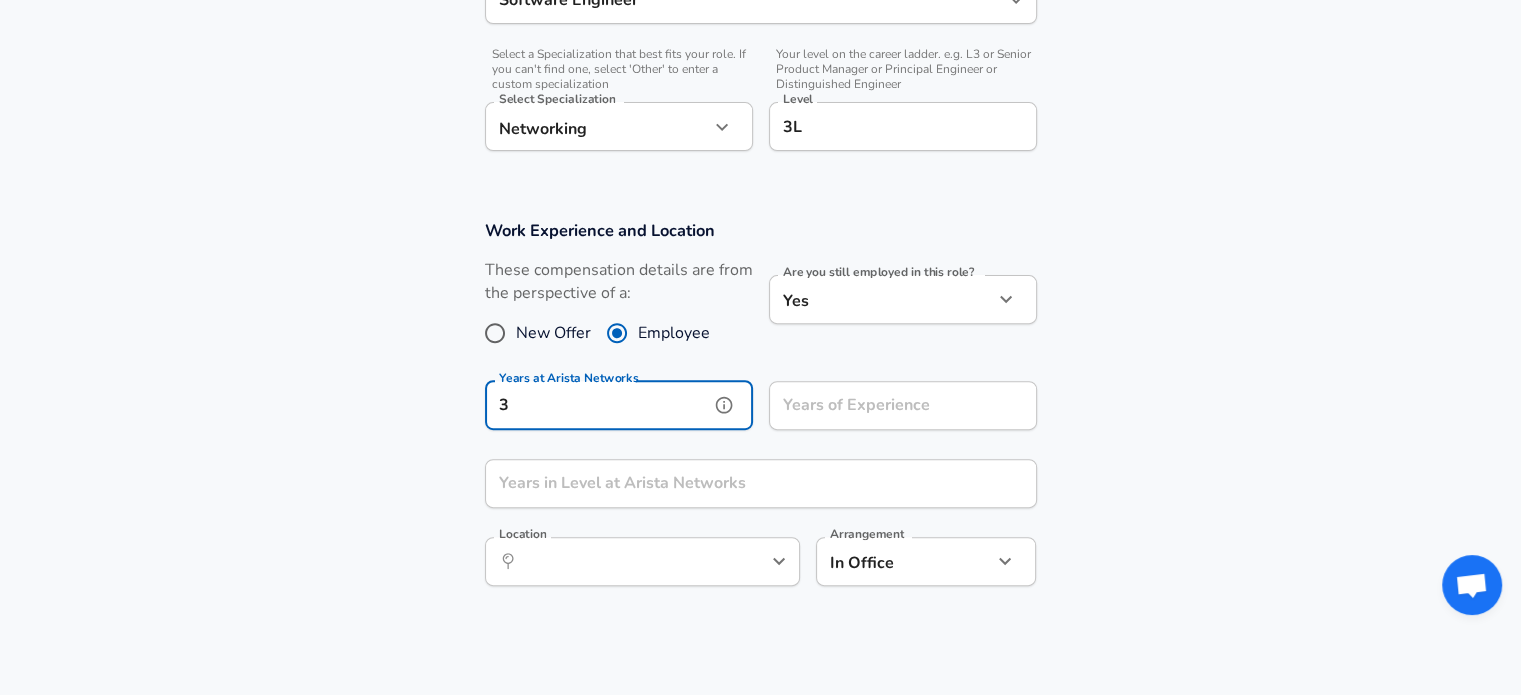 type on "3" 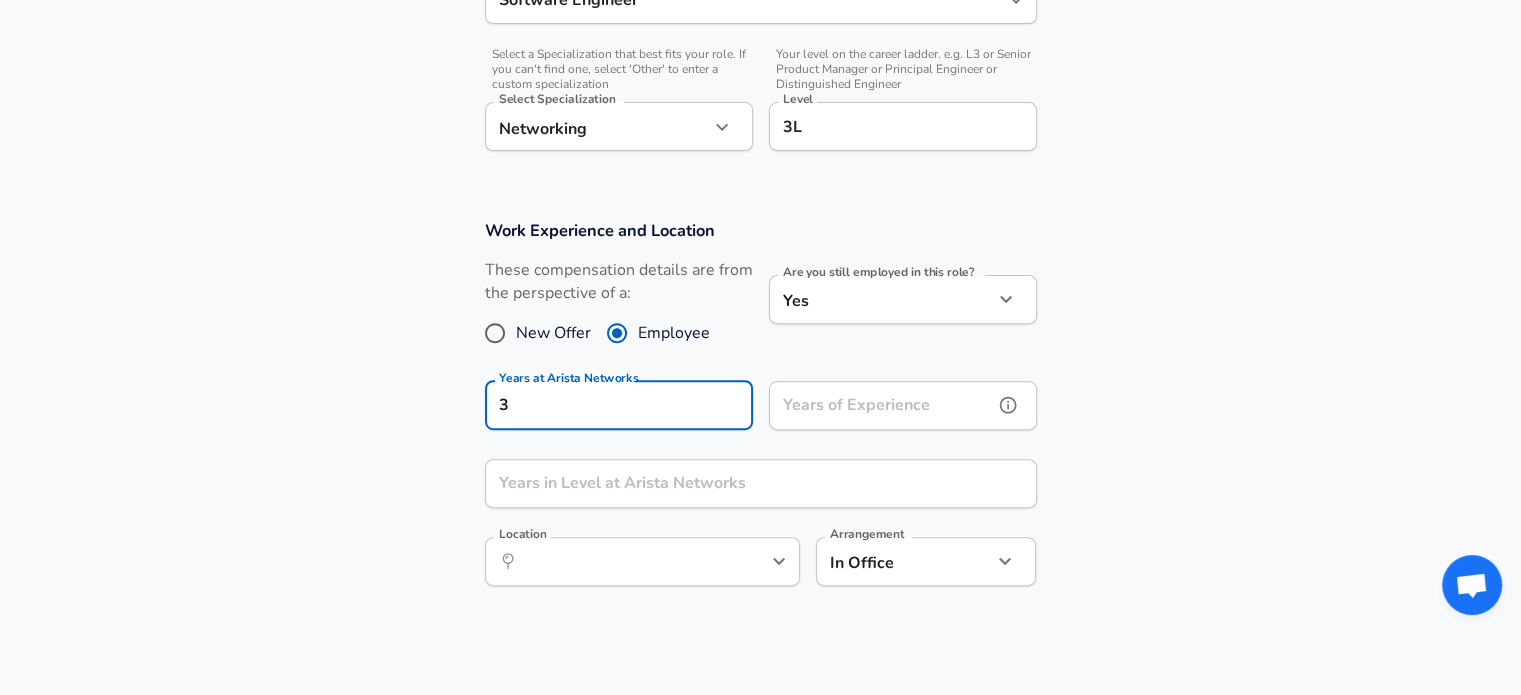 click on "Years of Experience" at bounding box center (881, 405) 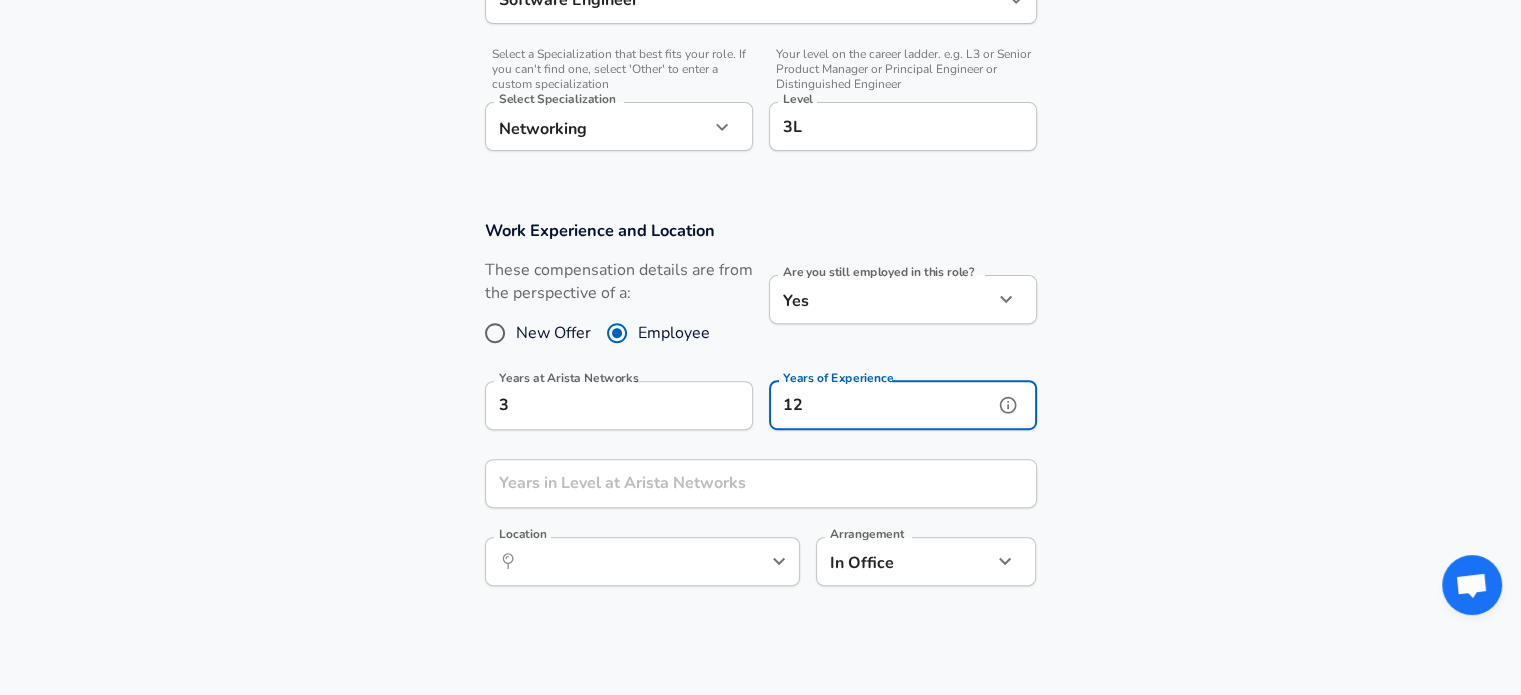 type on "12" 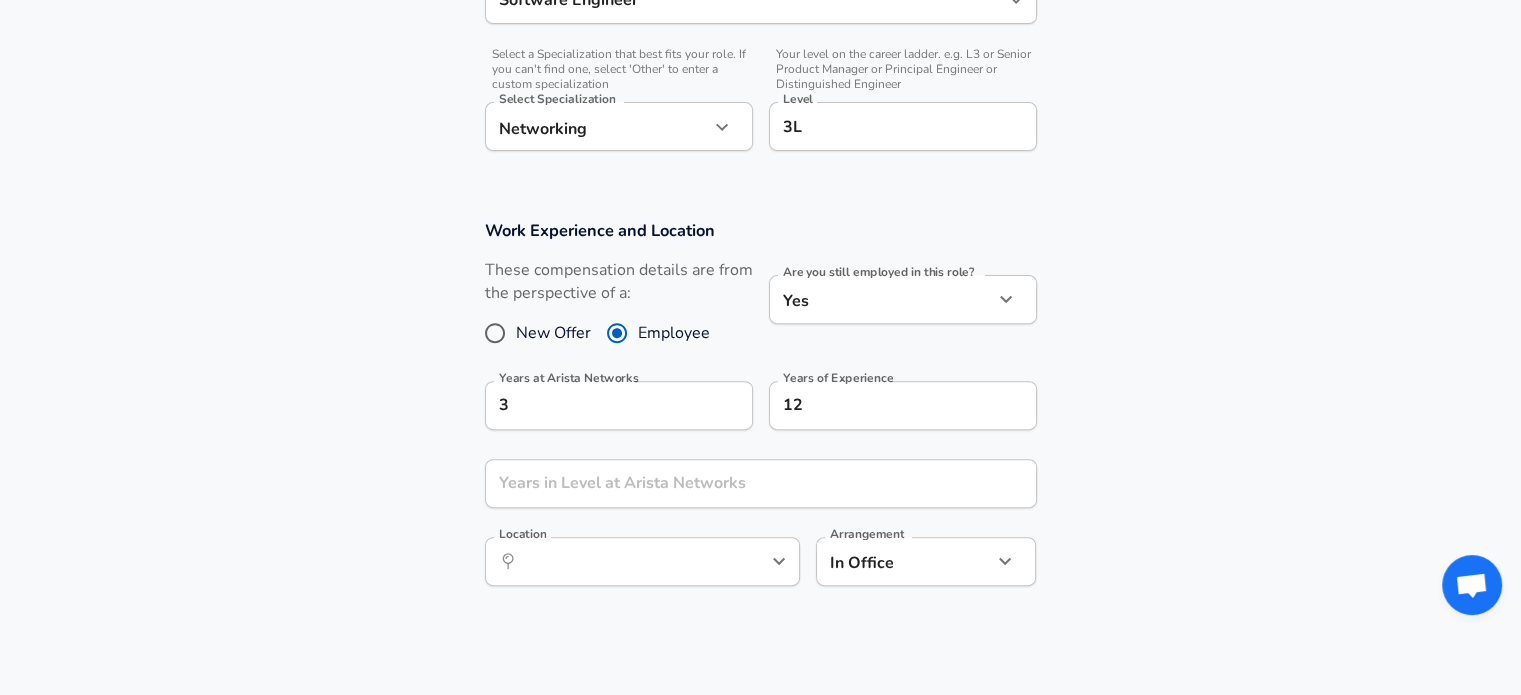 click on "Work Experience and Location These compensation details are from the perspective of a: New Offer Employee Are you still employed in this role? Yes yes Are you still employed in this role? Years at Arista Networks 3 Years at Arista Networks Years of Experience 12 Years of Experience Years in Level at Arista Networks Years in Level at Arista Networks Location ​ Location Arrangement In Office office Arrangement" at bounding box center [760, 413] 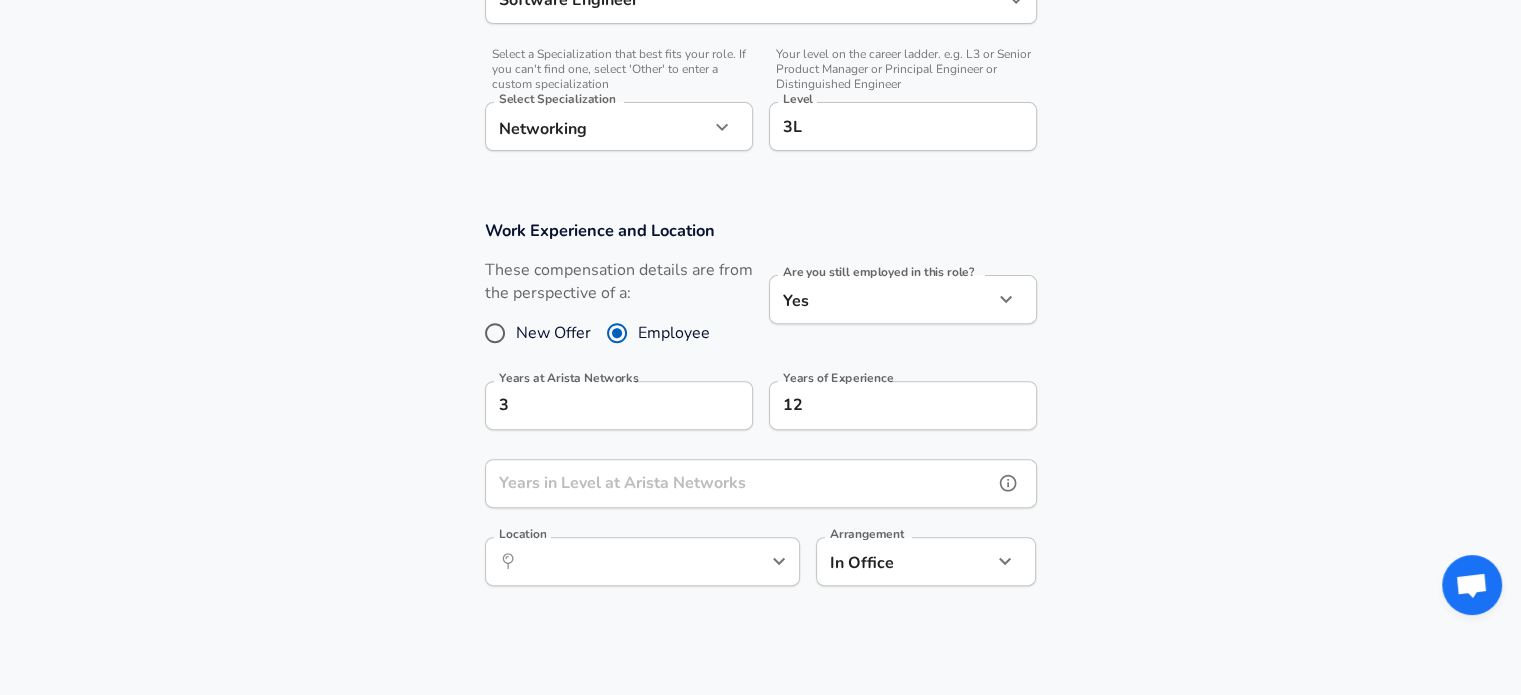 click on "Years in Level at Arista Networks" at bounding box center [739, 483] 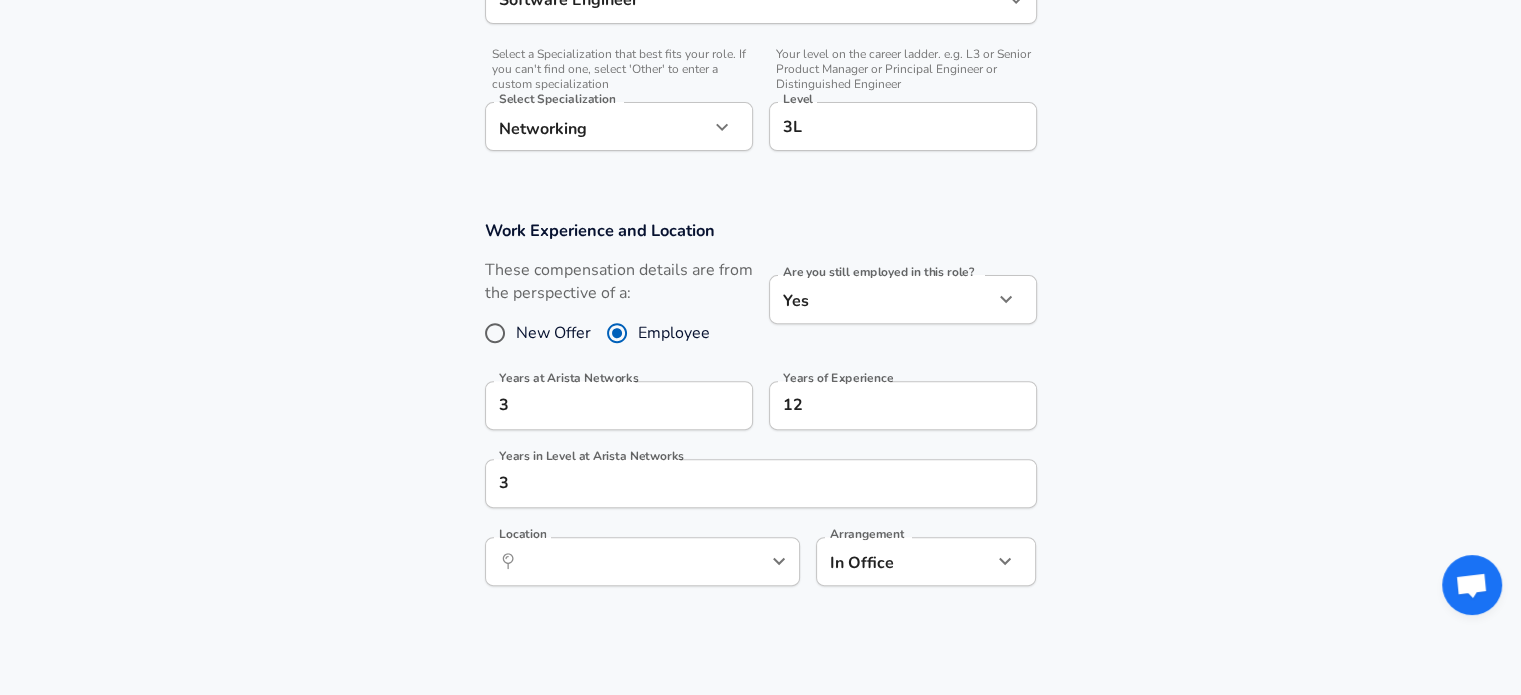 click on "Work Experience and Location These compensation details are from the perspective of a: New Offer Employee Are you still employed in this role? Yes yes Are you still employed in this role? Years at Arista Networks 3 Years at Arista Networks Years of Experience 12 Years of Experience Years in Level at Arista Networks 3 Years in Level at Arista Networks Location ​ Location Arrangement In Office office Arrangement" at bounding box center [760, 413] 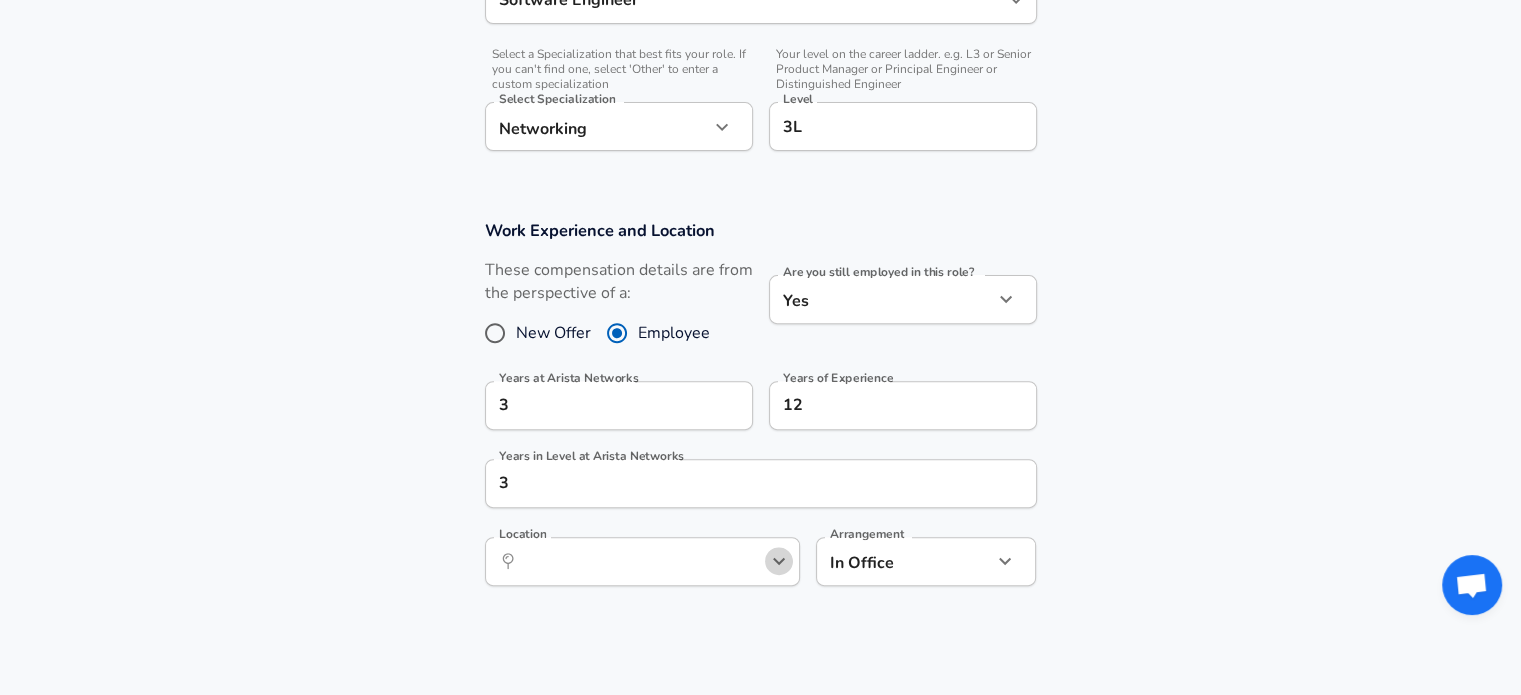 click 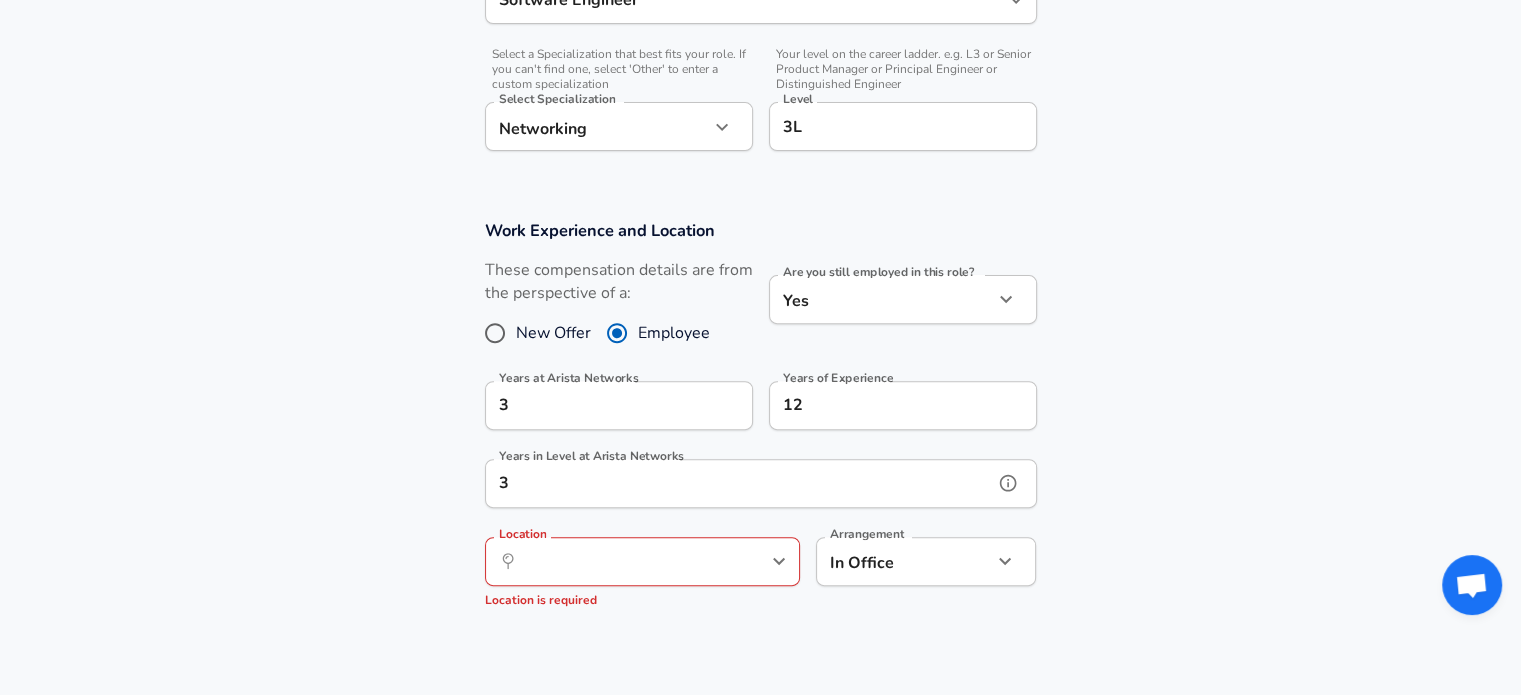 click on "3" at bounding box center (739, 483) 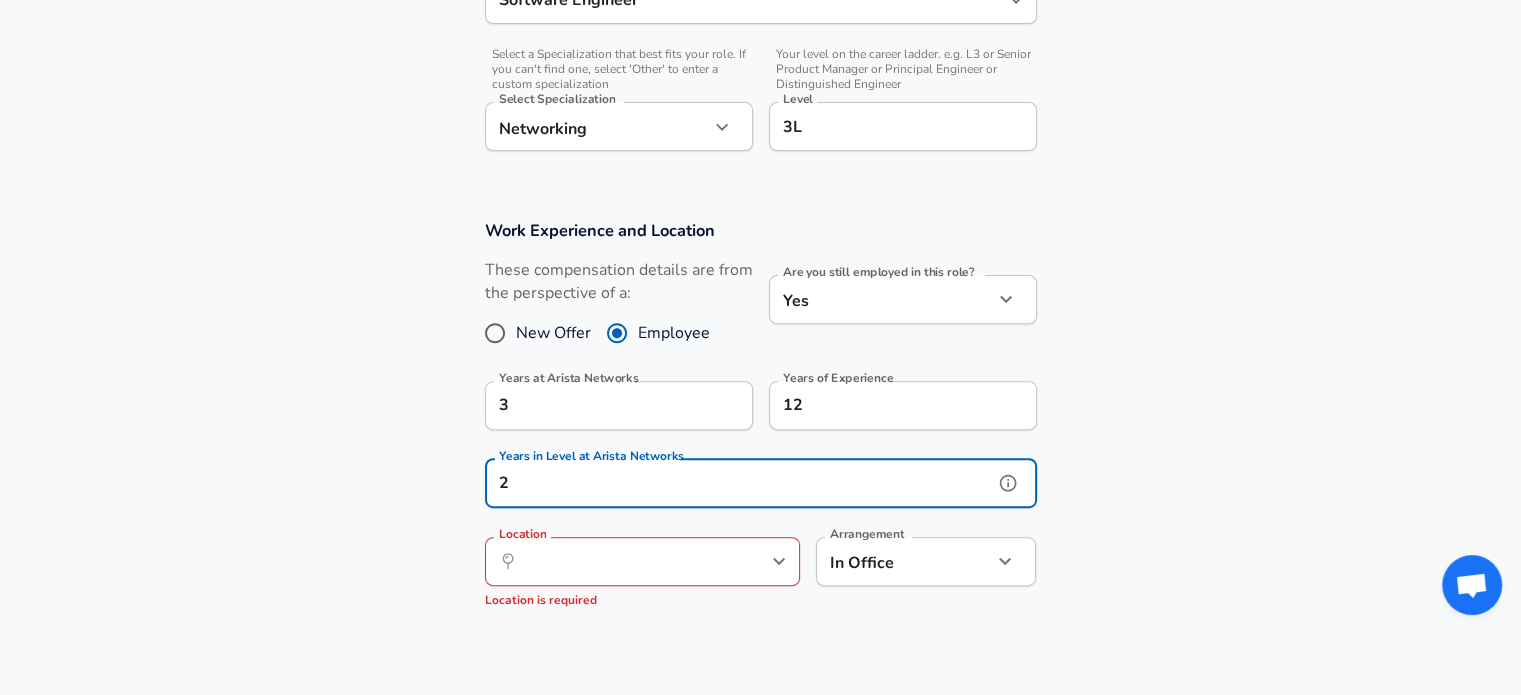 type on "2" 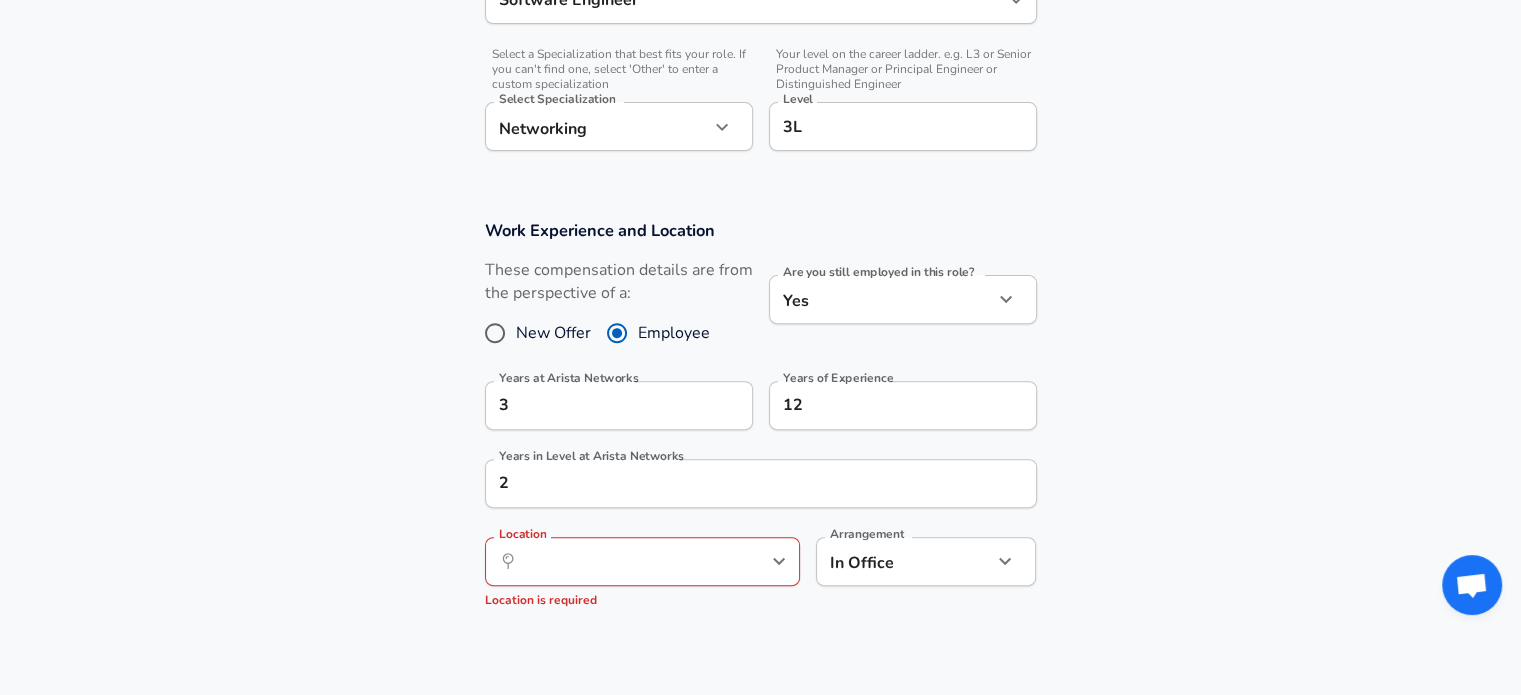 click on "Work Experience and Location These compensation details are from the perspective of a: New Offer Employee Are you still employed in this role? Yes yes Are you still employed in this role? Years at Arista Networks 3 Years at Arista Networks Years of Experience 12 Years of Experience Years in Level at Arista Networks 2 Years in Level at Arista Networks Location ​ Location Location is required Arrangement In Office office Arrangement" at bounding box center (760, 423) 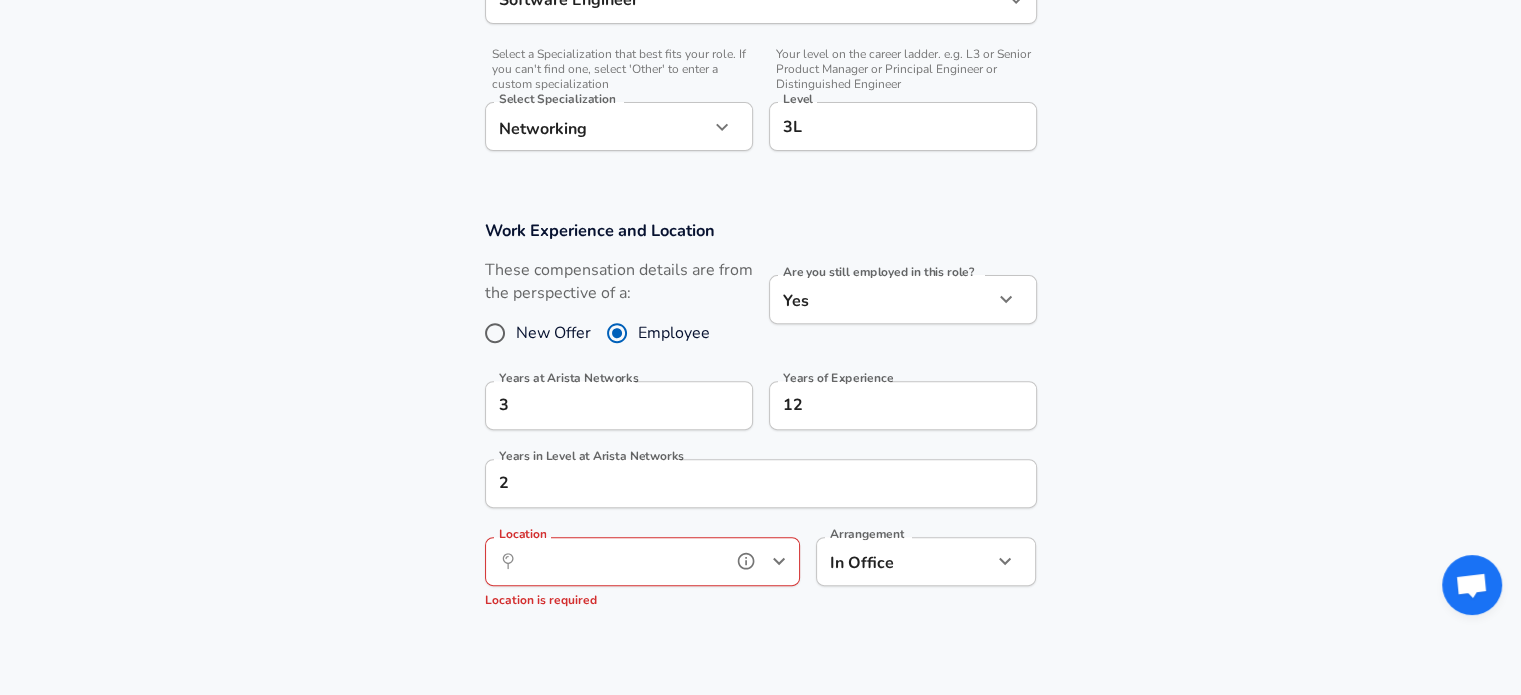 click on "Location" at bounding box center (620, 561) 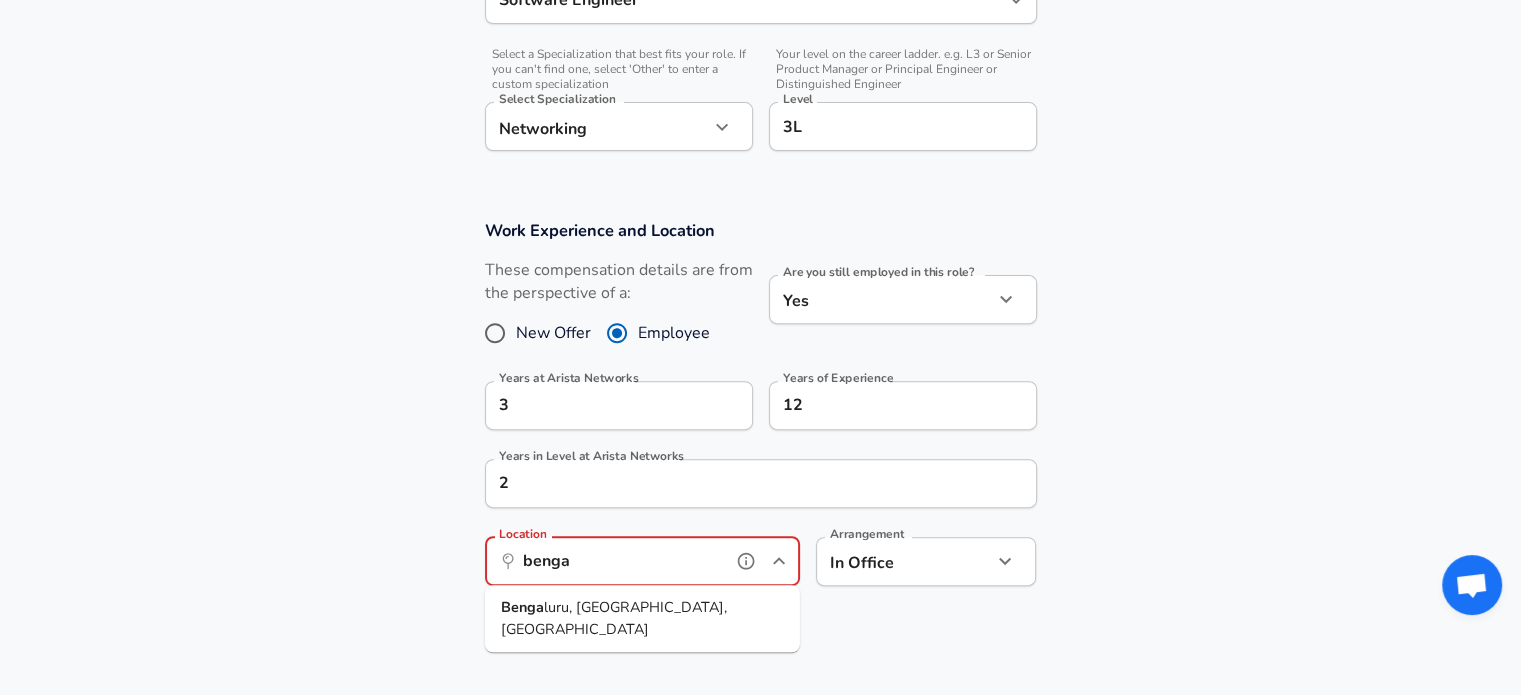 click on "luru, [GEOGRAPHIC_DATA], [GEOGRAPHIC_DATA]" at bounding box center (614, 618) 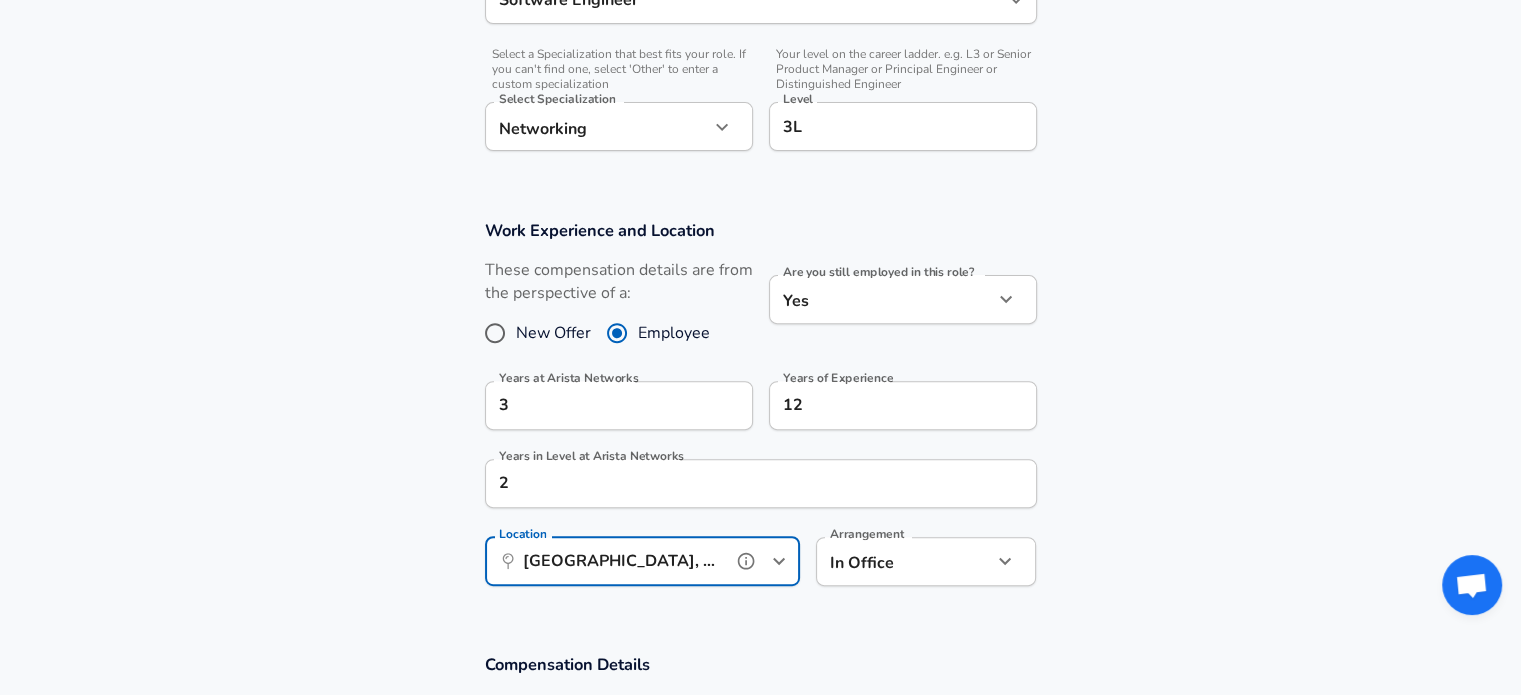 type on "[GEOGRAPHIC_DATA], [GEOGRAPHIC_DATA], [GEOGRAPHIC_DATA]" 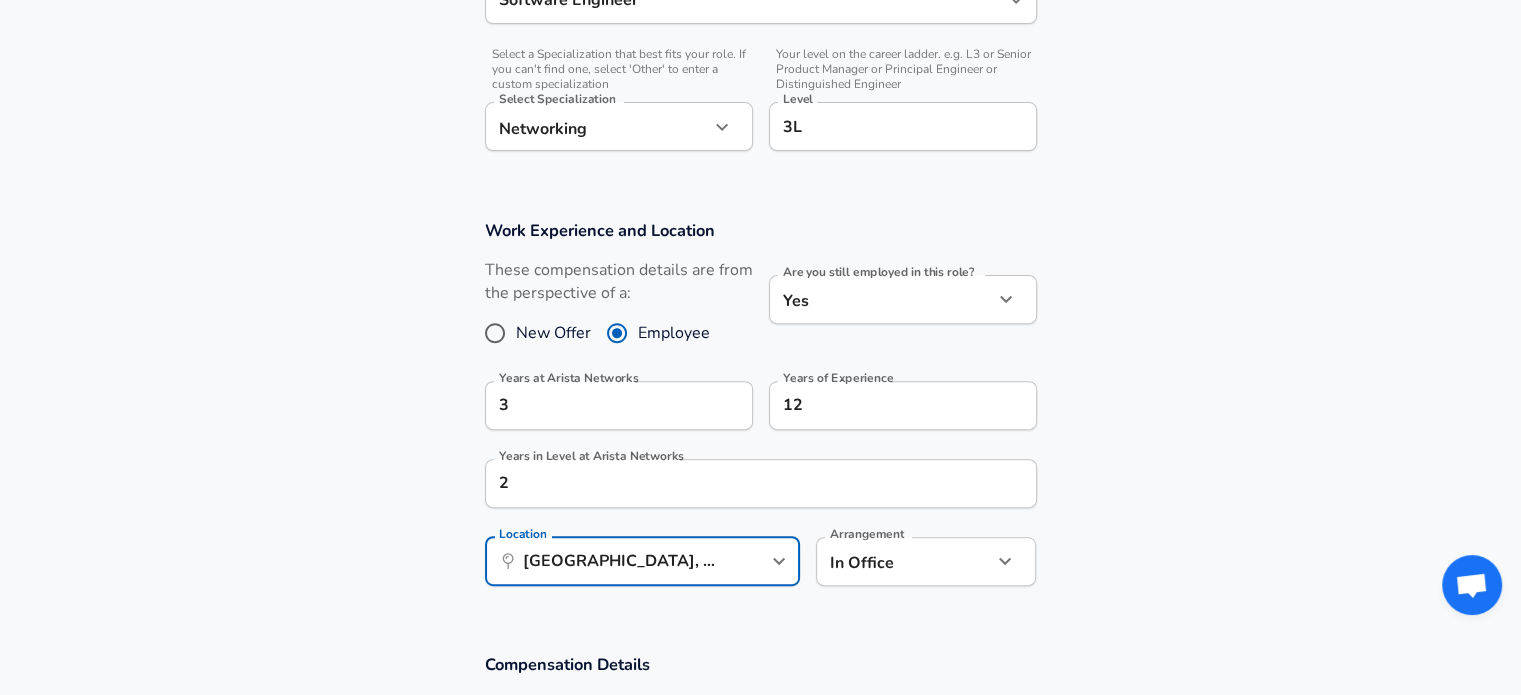 click on "Work Experience and Location These compensation details are from the perspective of a: New Offer Employee Are you still employed in this role? Yes yes Are you still employed in this role? Years at Arista Networks 3 Years at Arista Networks Years of Experience 12 Years of Experience Years in Level at Arista Networks 2 Years in Level at Arista Networks Location ​ [GEOGRAPHIC_DATA], [GEOGRAPHIC_DATA], [GEOGRAPHIC_DATA] Location Arrangement In Office office Arrangement" at bounding box center [760, 413] 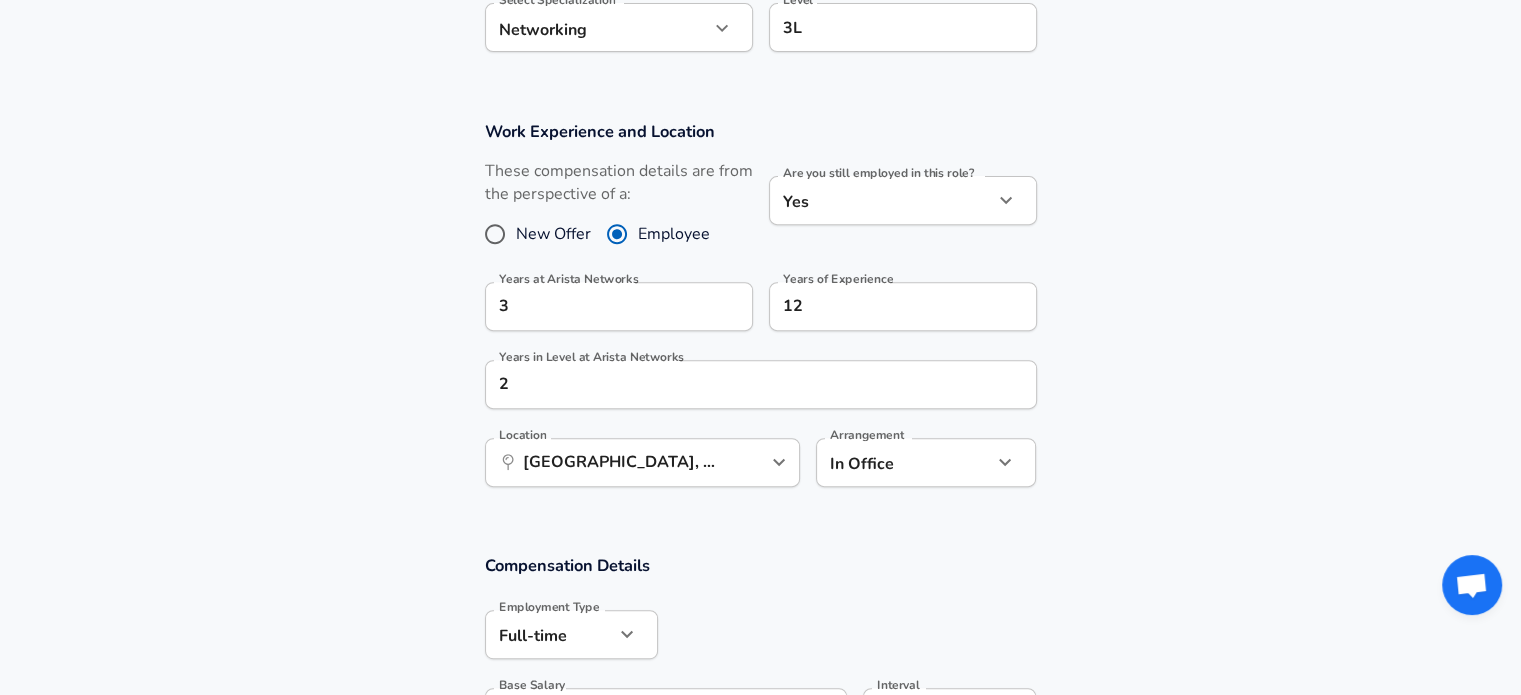 scroll, scrollTop: 758, scrollLeft: 0, axis: vertical 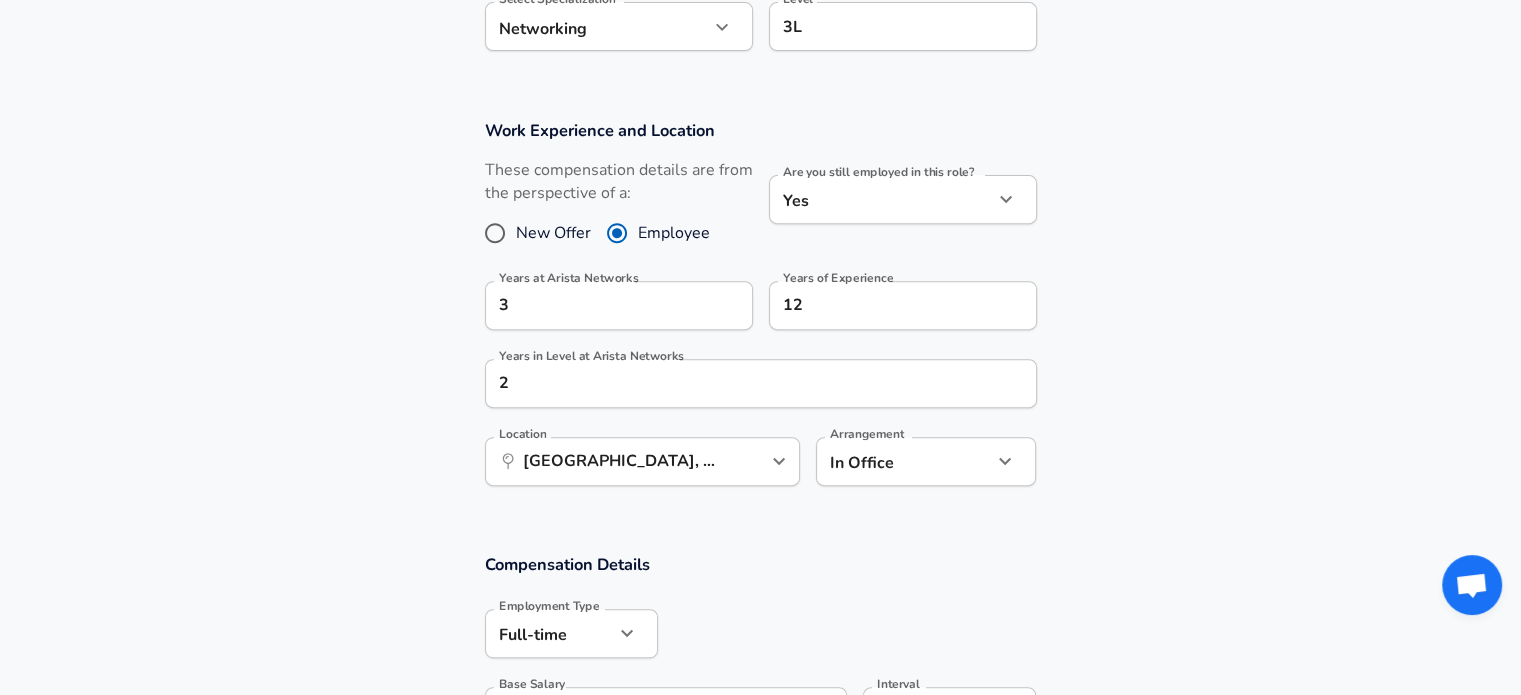 click on "Restart Add Your Salary Upload your offer letter   to verify your submission Enhance Privacy and Anonymity No Automatically hides specific fields until there are enough submissions to safely display the full details.   More Details Based on your submission and the data points that we have already collected, we will automatically hide and anonymize specific fields if there aren't enough data points to remain sufficiently anonymous. Company & Title Information   Enter the company you received your offer from Company Arista Networks Company   Select the title that closest resembles your official title. This should be similar to the title that was present on your offer letter. Title Software Engineer Title Job Family Software Engineer Job Family   Select a Specialization that best fits your role. If you can't find one, select 'Other' to enter a custom specialization Select Specialization Networking Networking Select Specialization   Level 3L Level Work Experience and Location New Offer Employee Yes yes 3 12 2 ​" at bounding box center (760, -411) 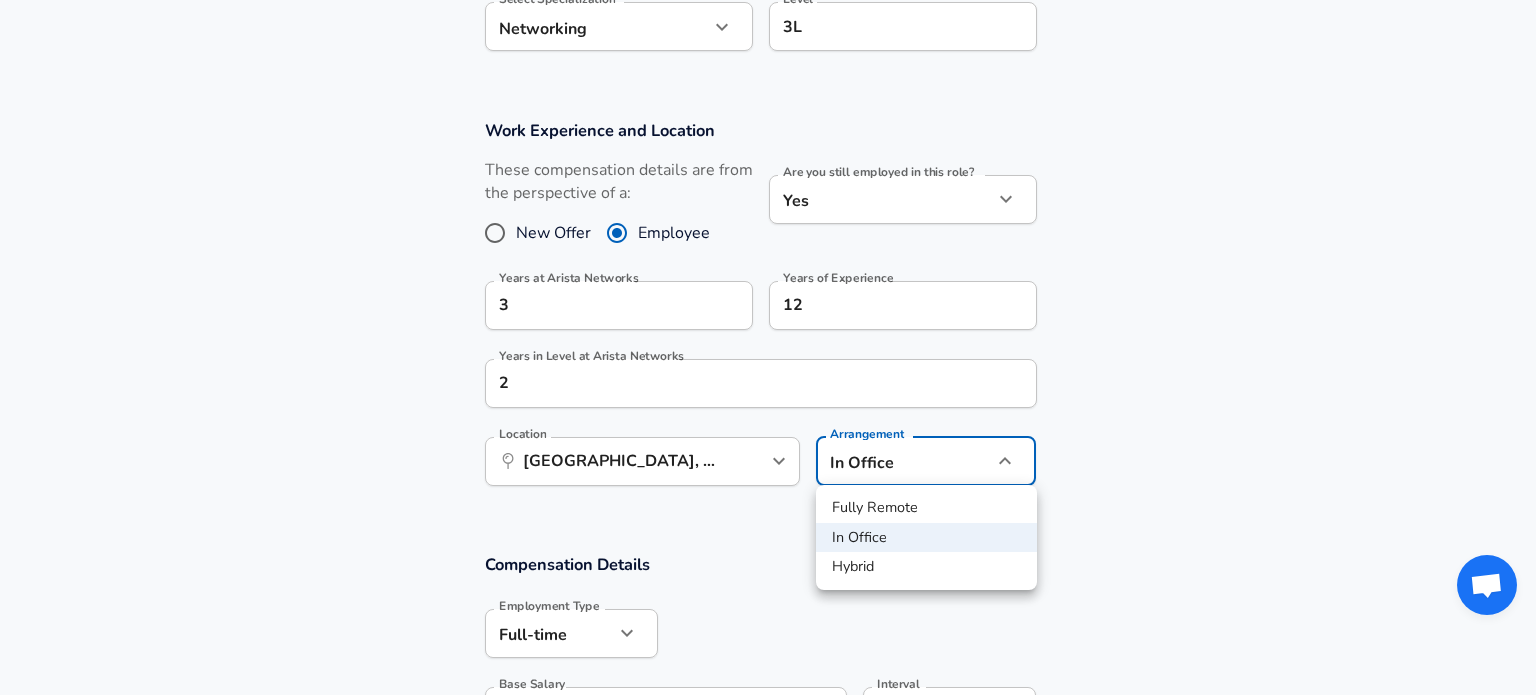 click on "Hybrid" at bounding box center (926, 567) 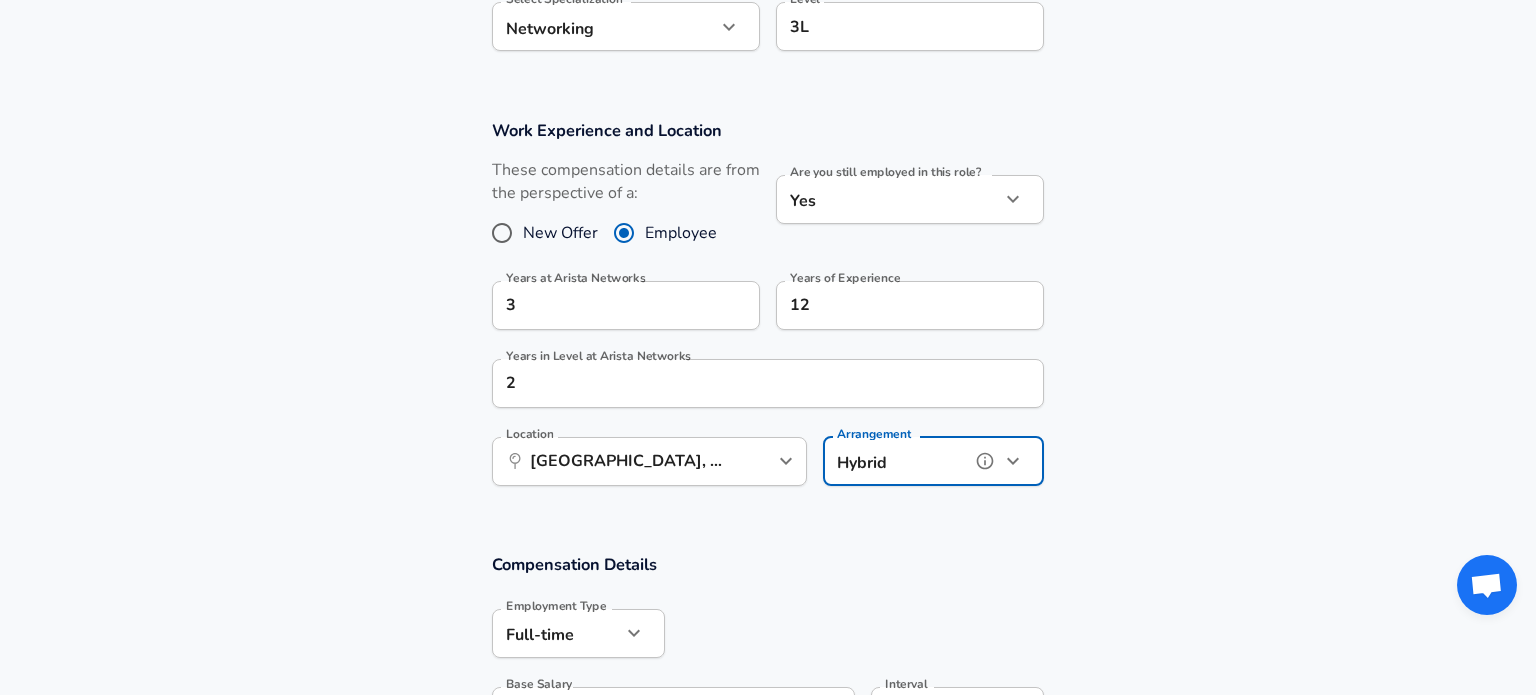 type on "hybrid" 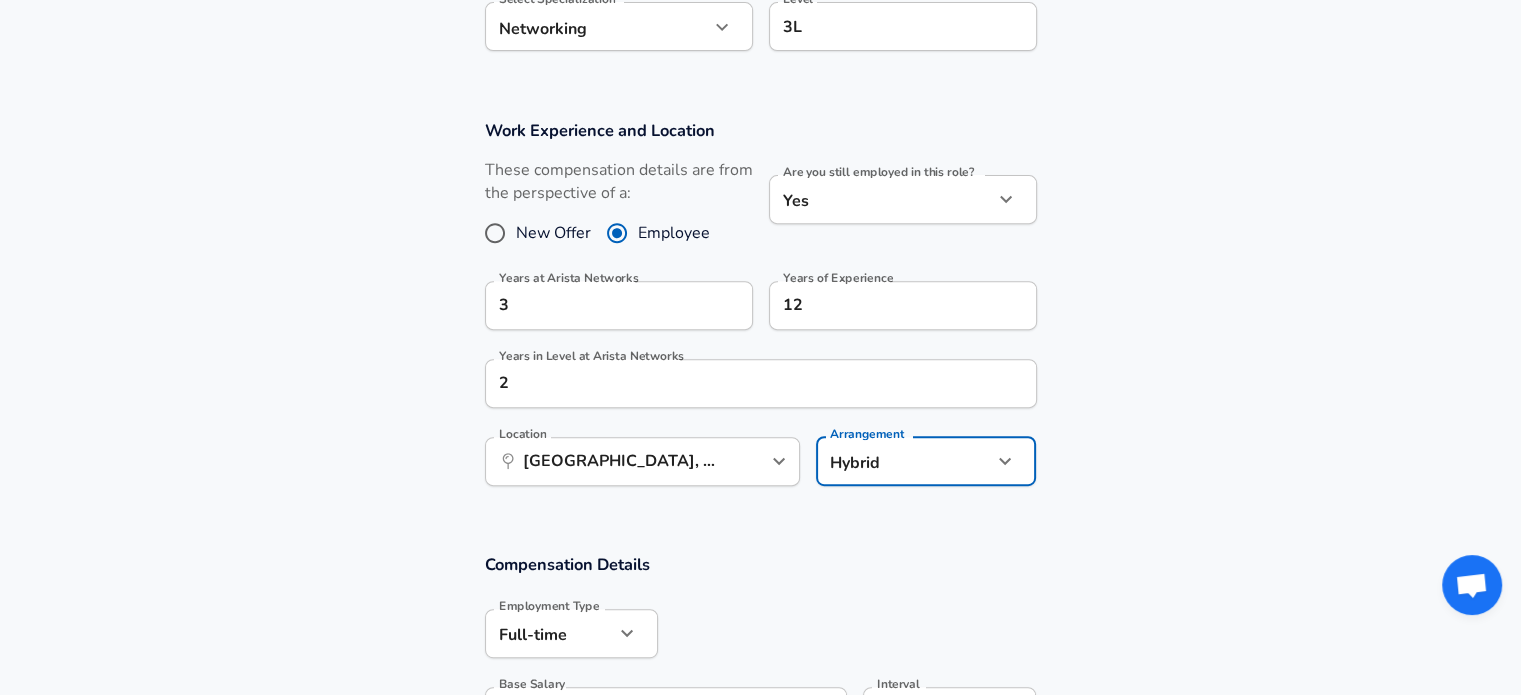 click on "Work Experience and Location These compensation details are from the perspective of a: New Offer Employee Are you still employed in this role? Yes yes Are you still employed in this role? Years at Arista Networks 3 Years at Arista Networks Years of Experience 12 Years of Experience Years in Level at Arista Networks 2 Years in Level at Arista Networks Location ​ [GEOGRAPHIC_DATA], [GEOGRAPHIC_DATA], [GEOGRAPHIC_DATA] Location Arrangement Hybrid hybrid Arrangement" at bounding box center (760, 313) 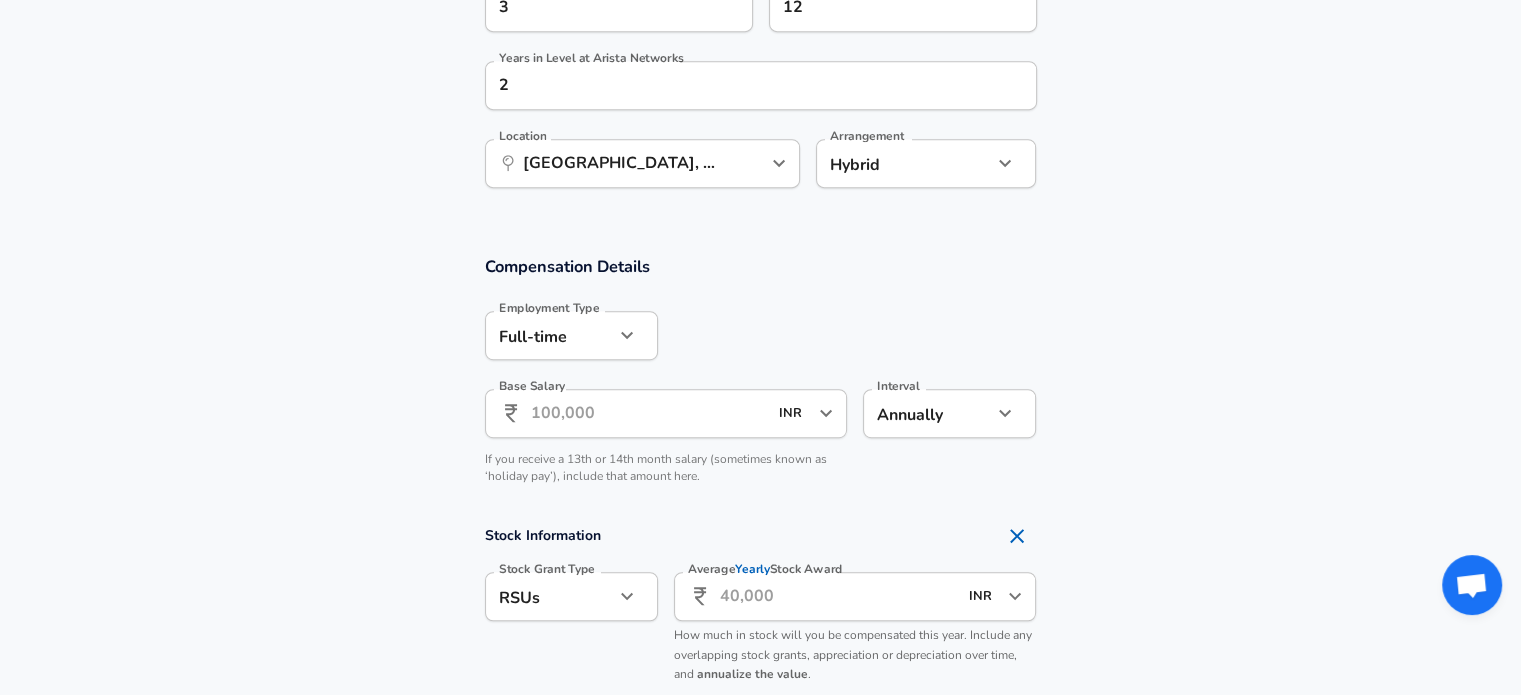 scroll, scrollTop: 1057, scrollLeft: 0, axis: vertical 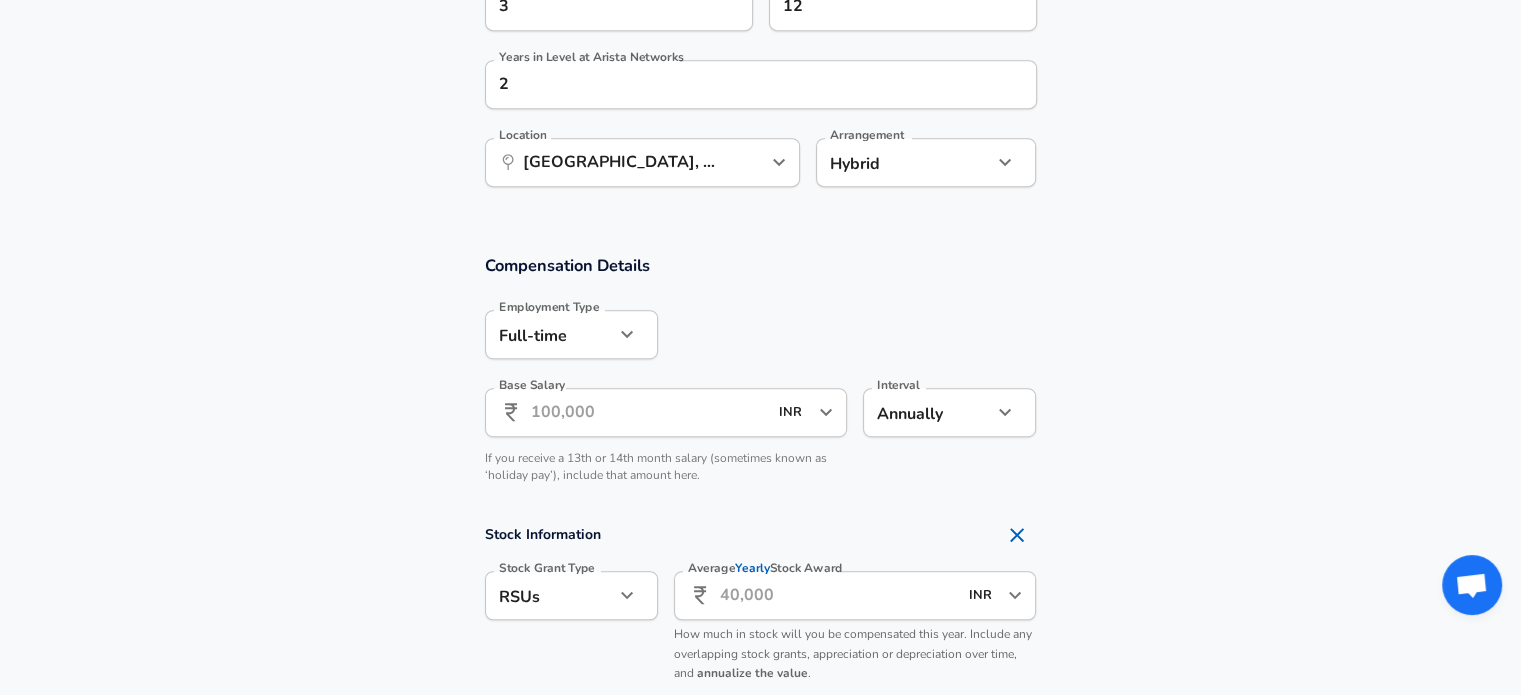 click on "Base Salary" at bounding box center (649, 412) 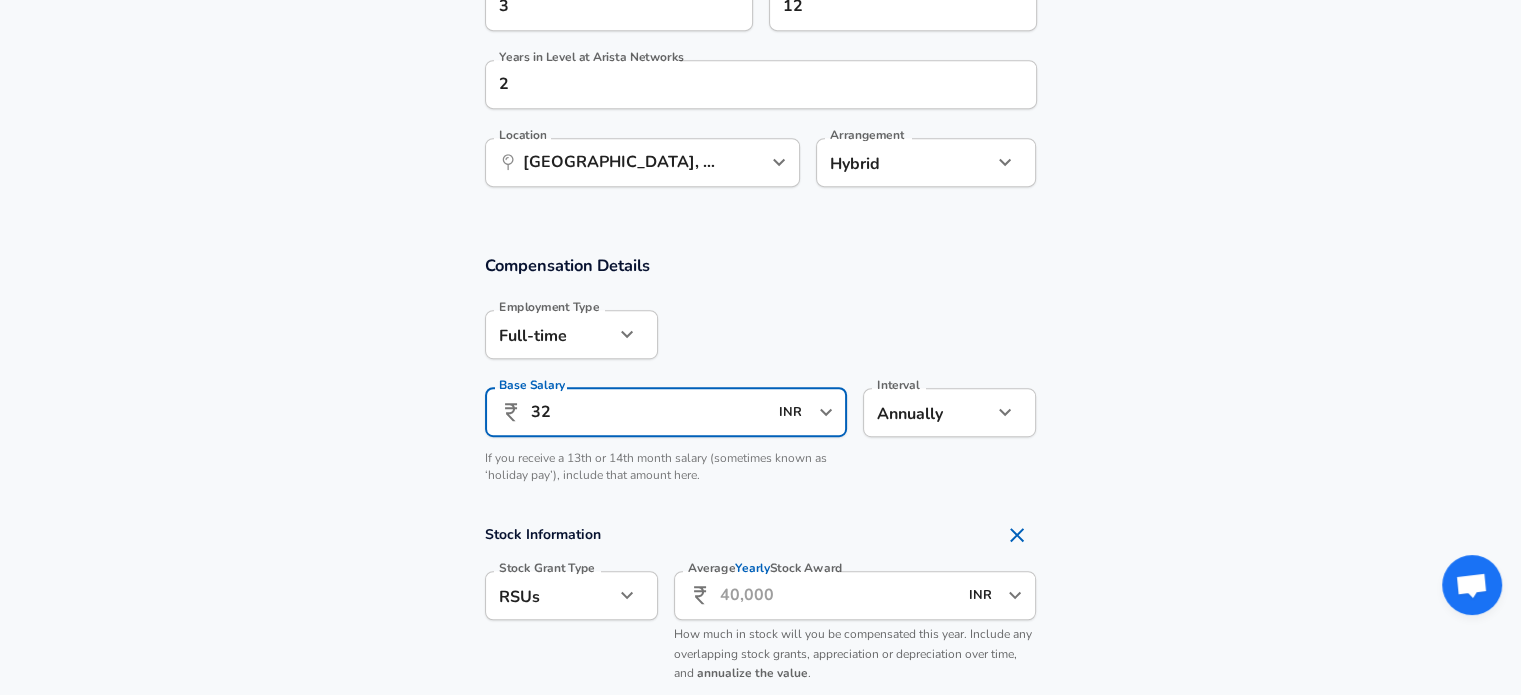 click on "32" at bounding box center (649, 412) 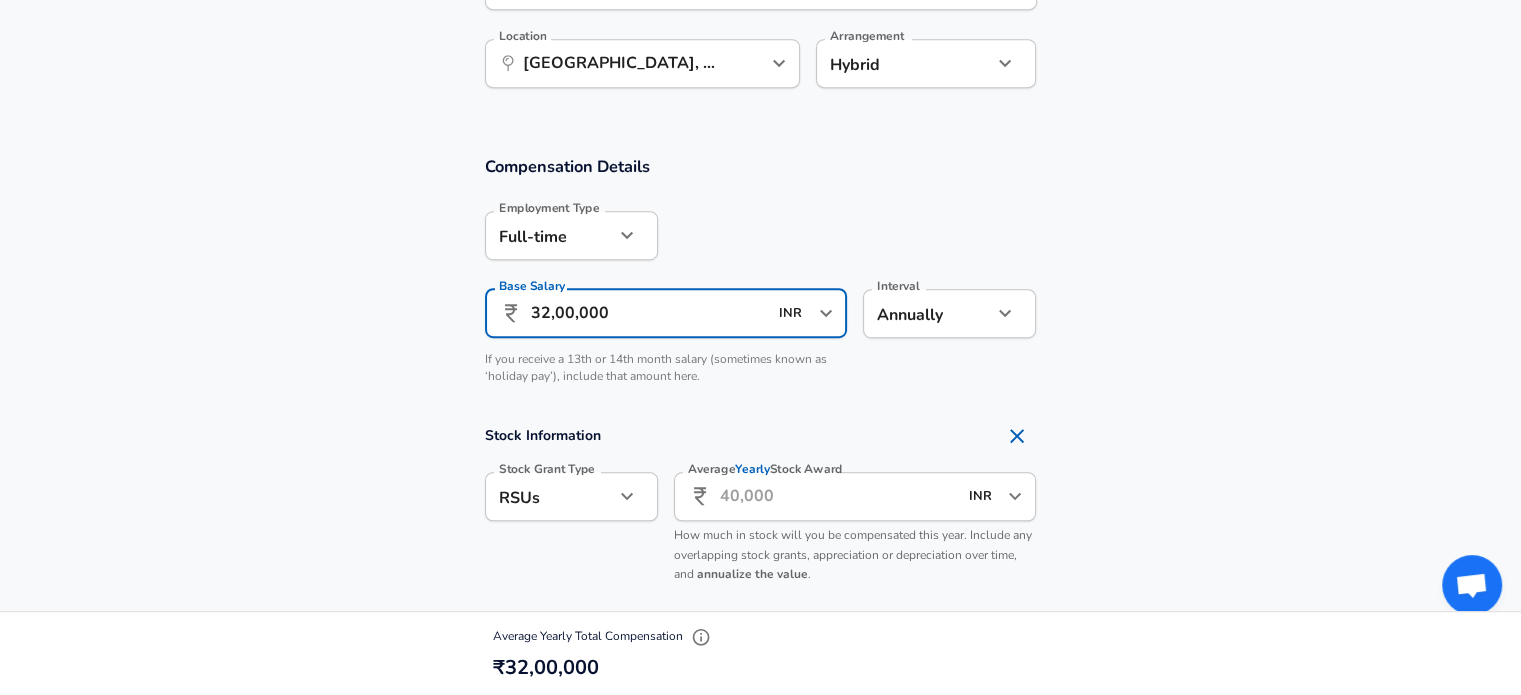 scroll, scrollTop: 1157, scrollLeft: 0, axis: vertical 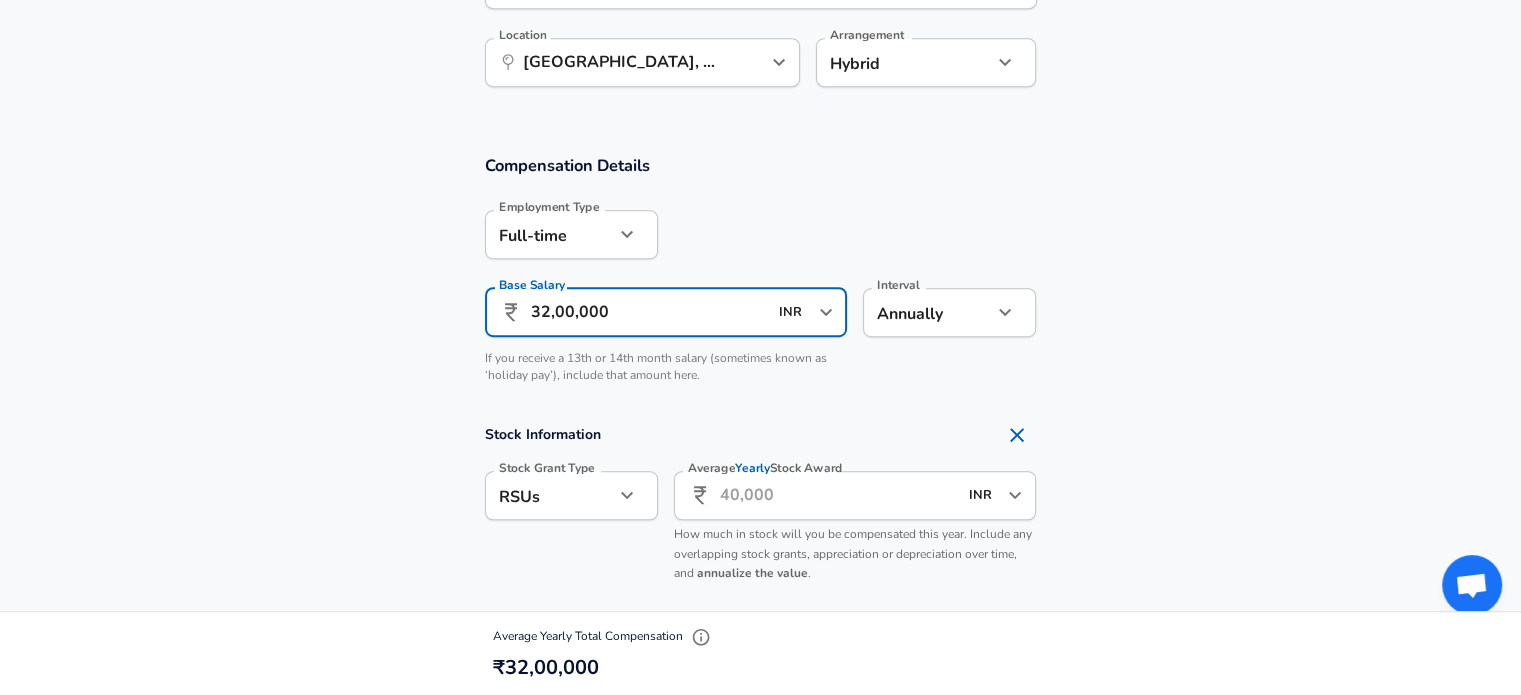 type on "32,00,000" 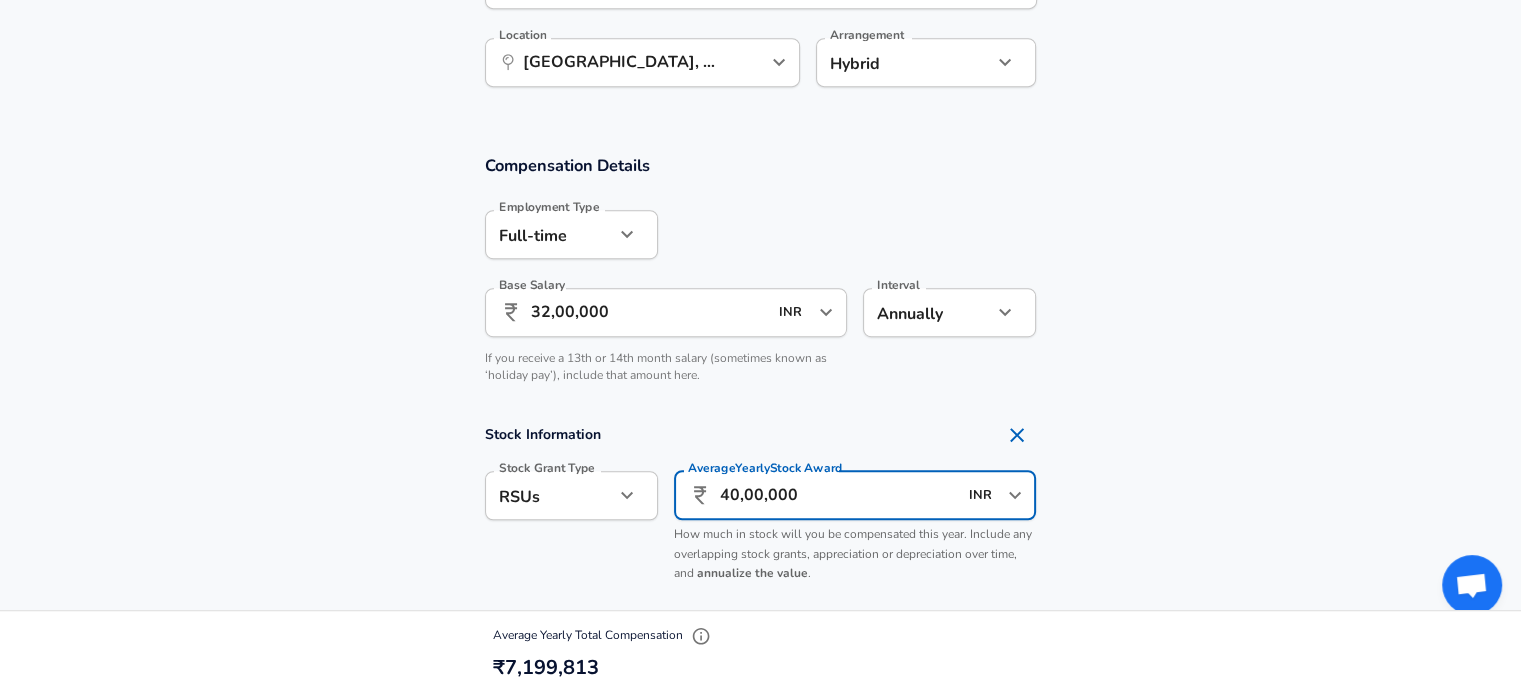 scroll, scrollTop: 0, scrollLeft: 0, axis: both 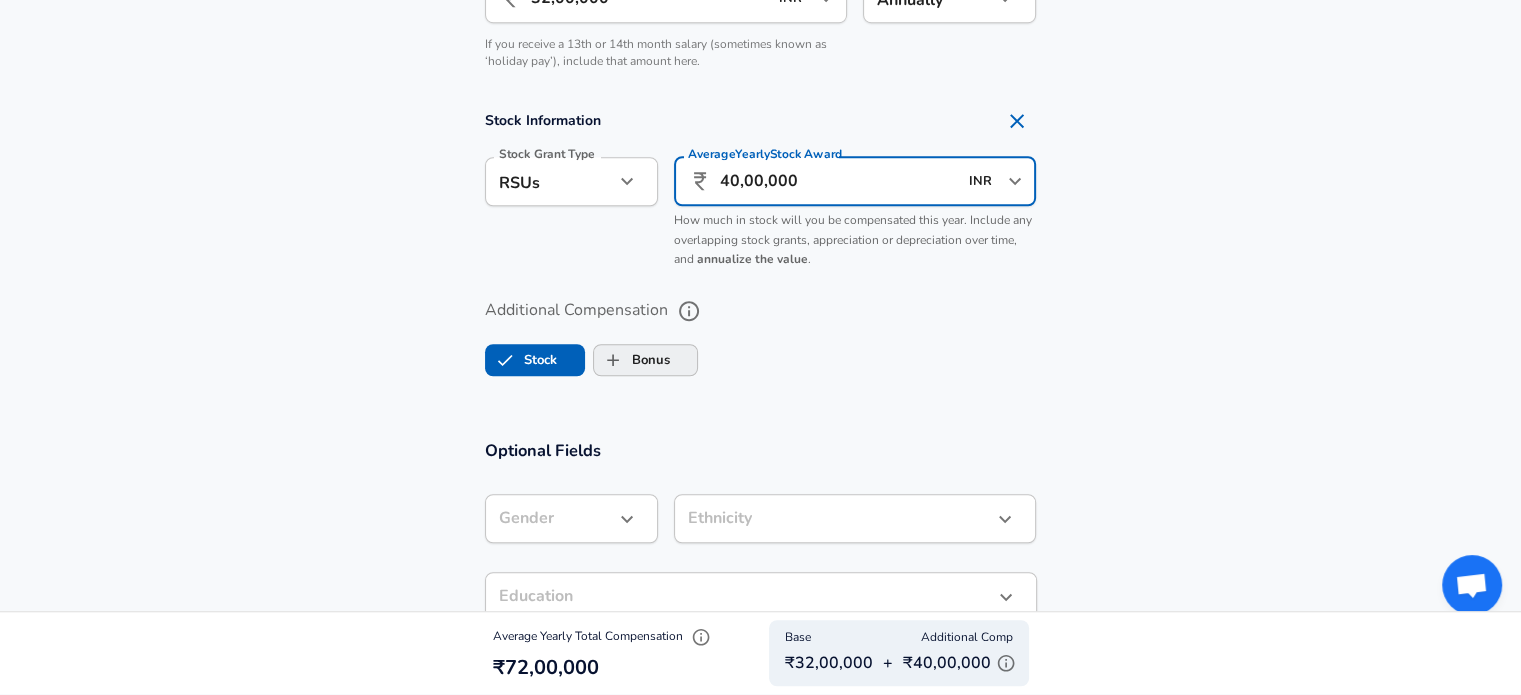 type on "40,00,000" 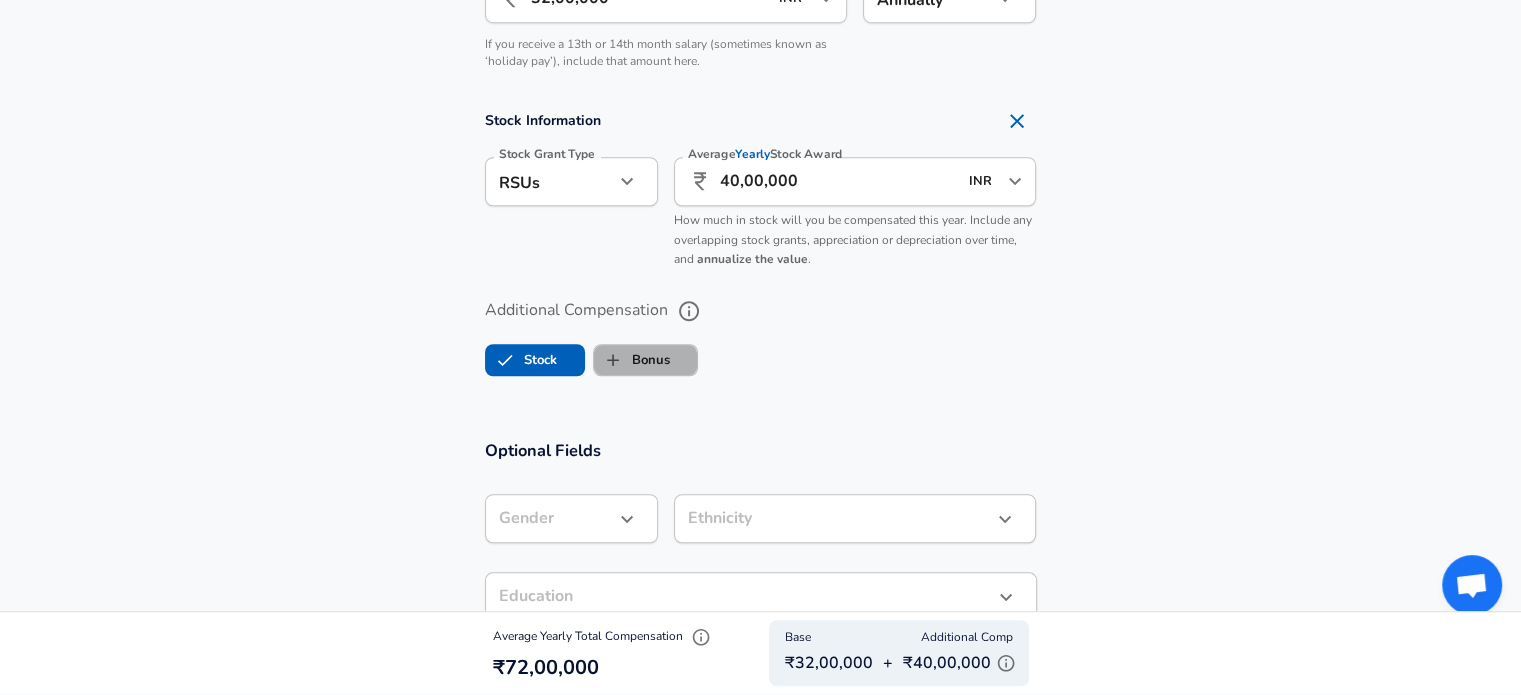 click on "Bonus" at bounding box center (632, 360) 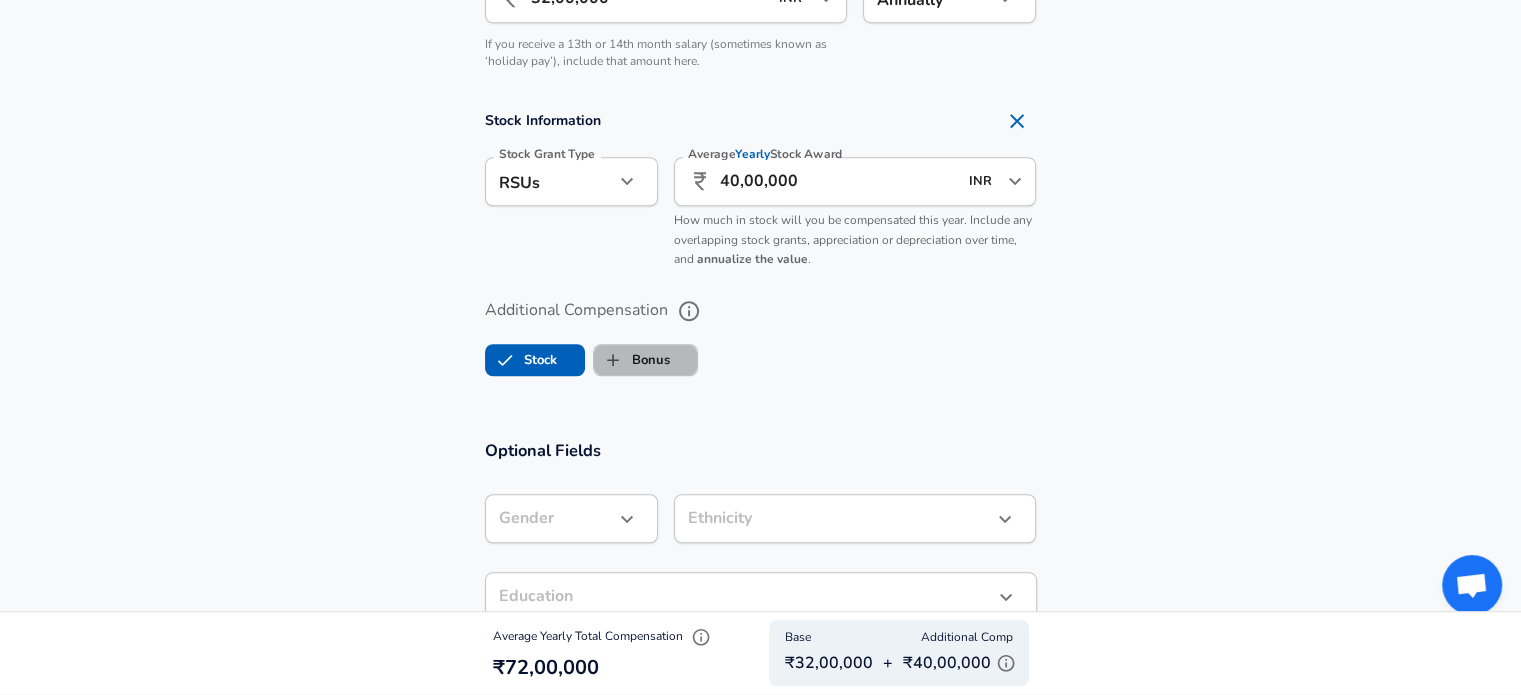 checkbox on "true" 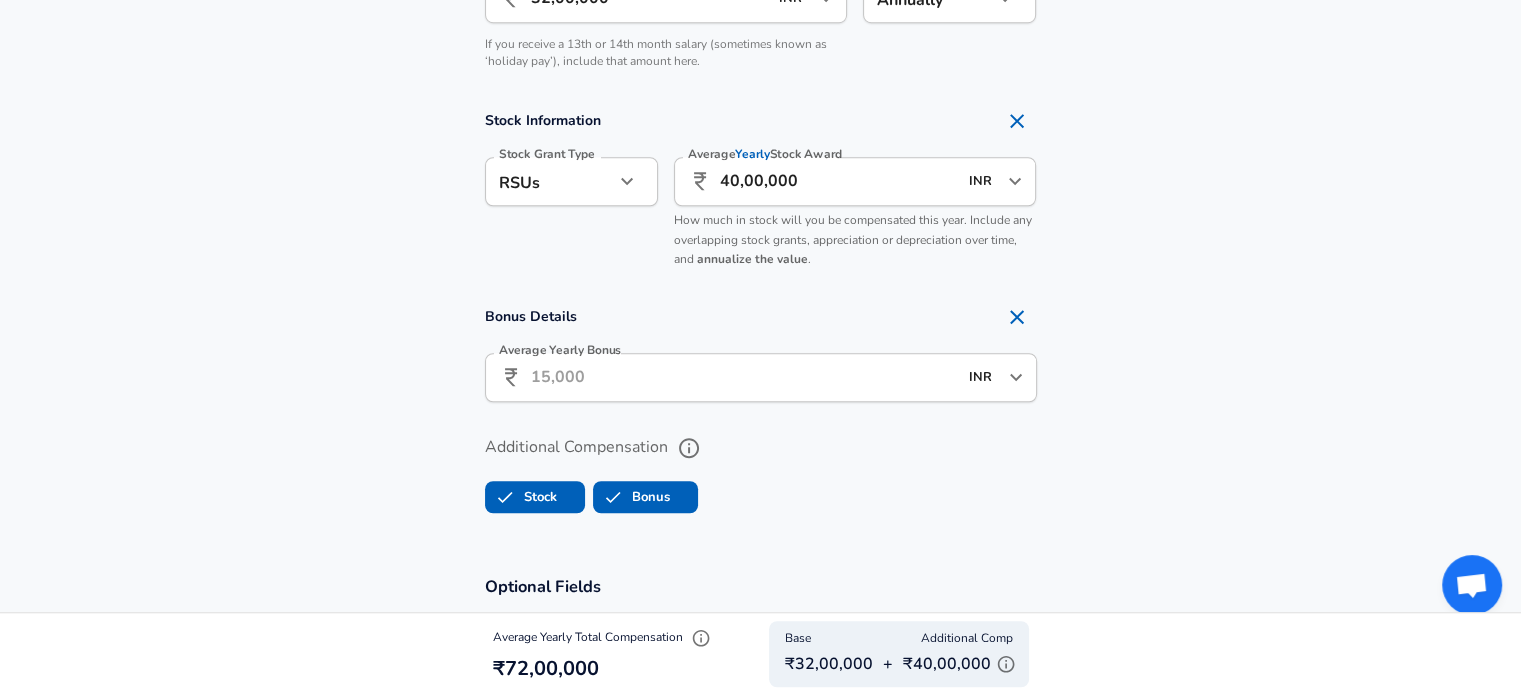 scroll, scrollTop: 0, scrollLeft: 0, axis: both 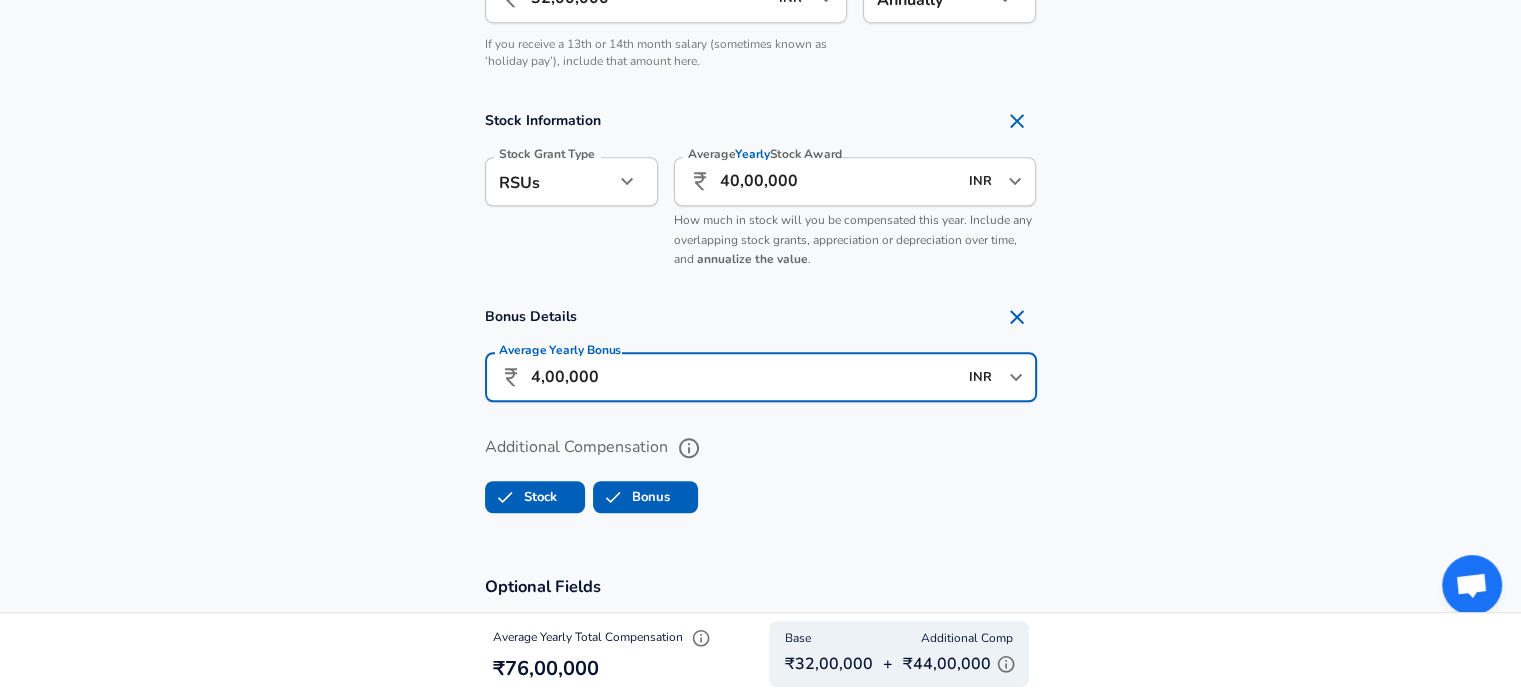type on "4,00,000" 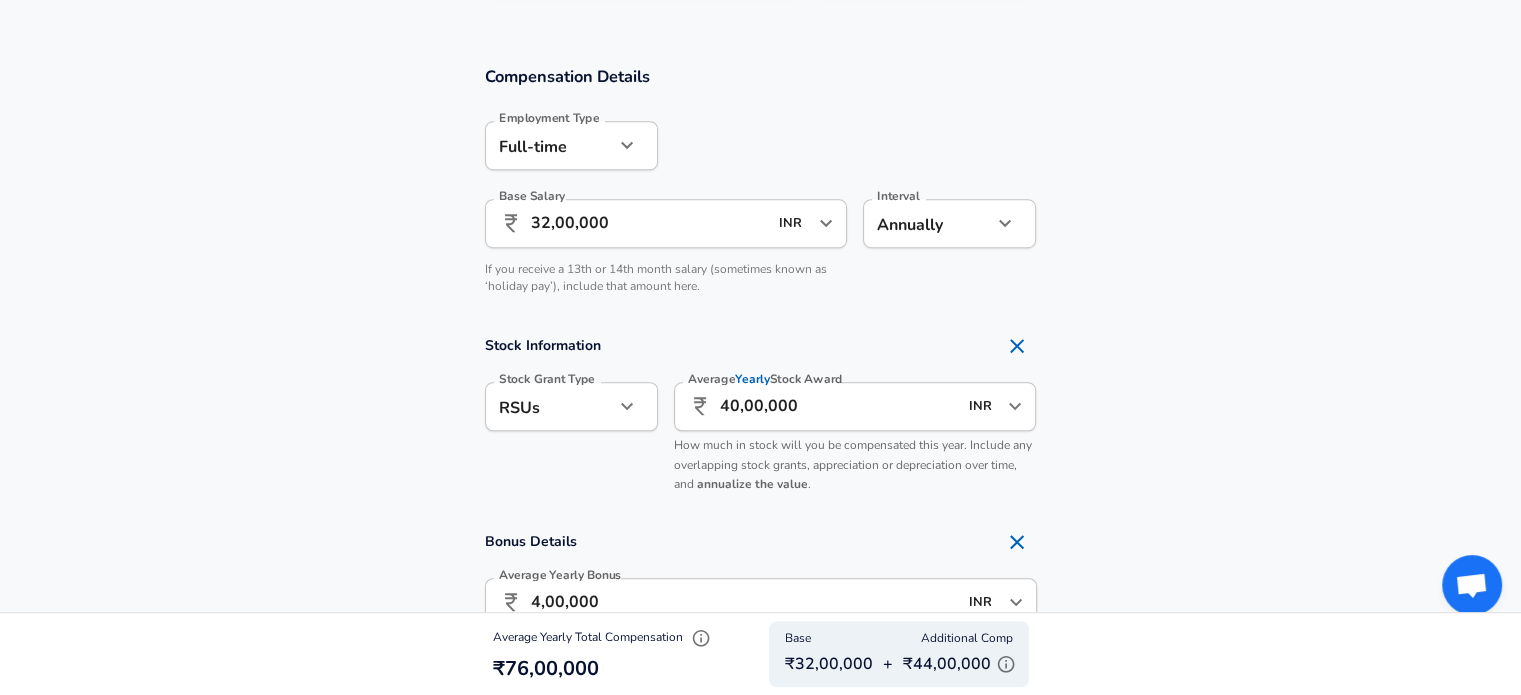 scroll, scrollTop: 1247, scrollLeft: 0, axis: vertical 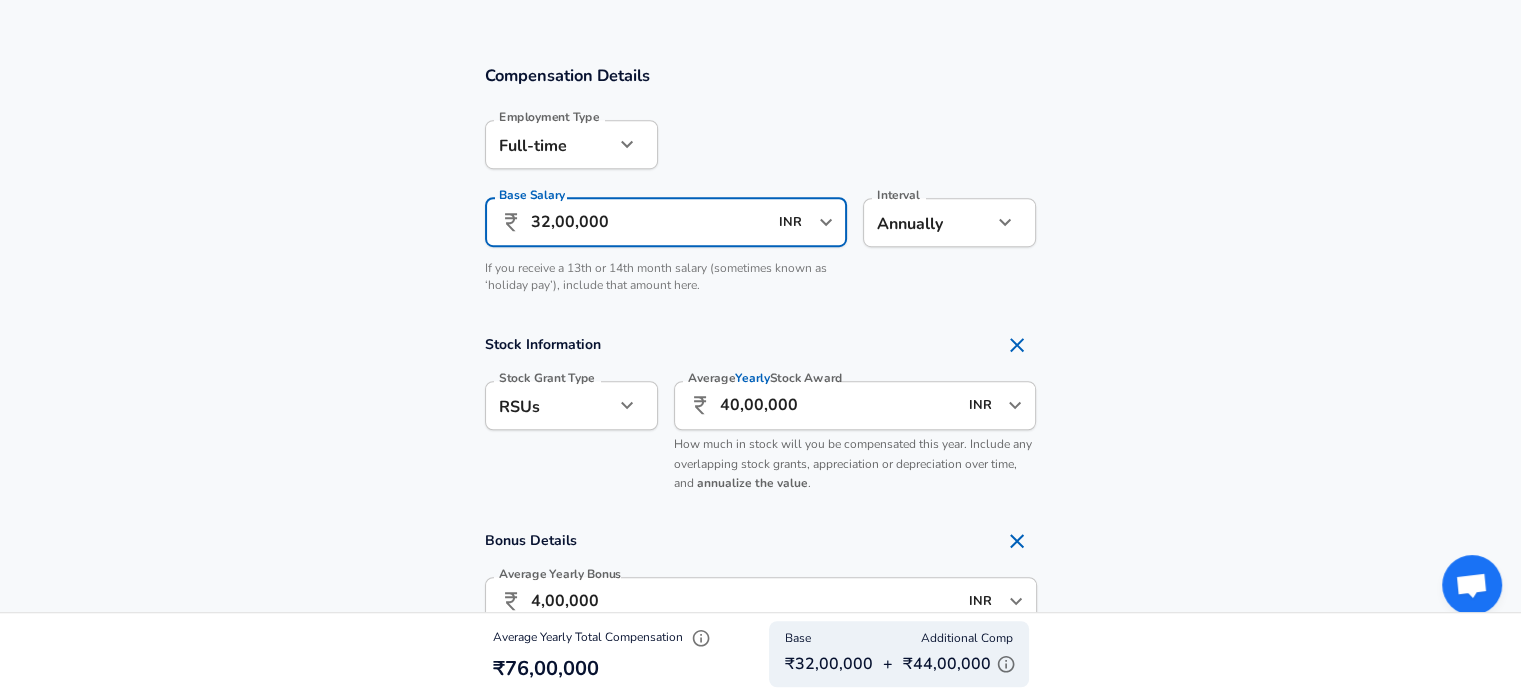 click on "32,00,000" at bounding box center (649, 222) 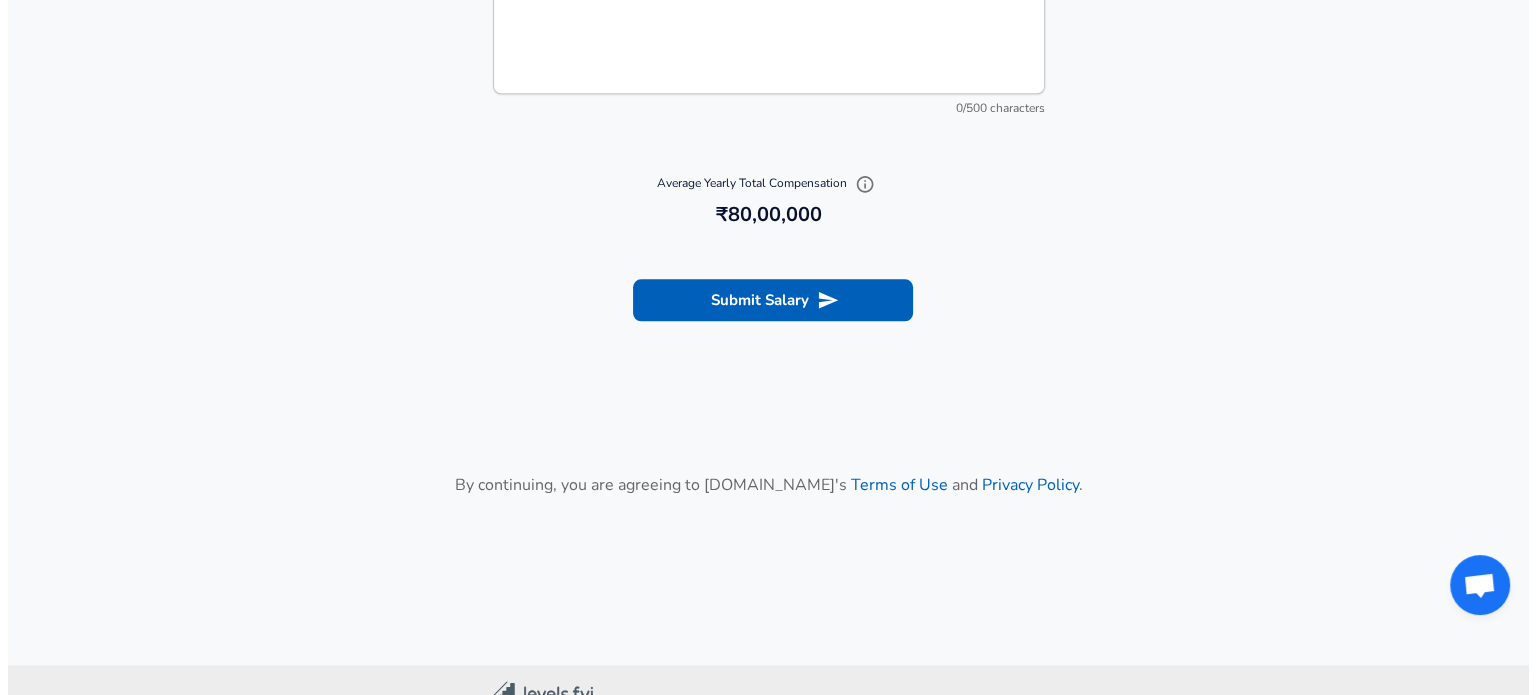 scroll, scrollTop: 2446, scrollLeft: 0, axis: vertical 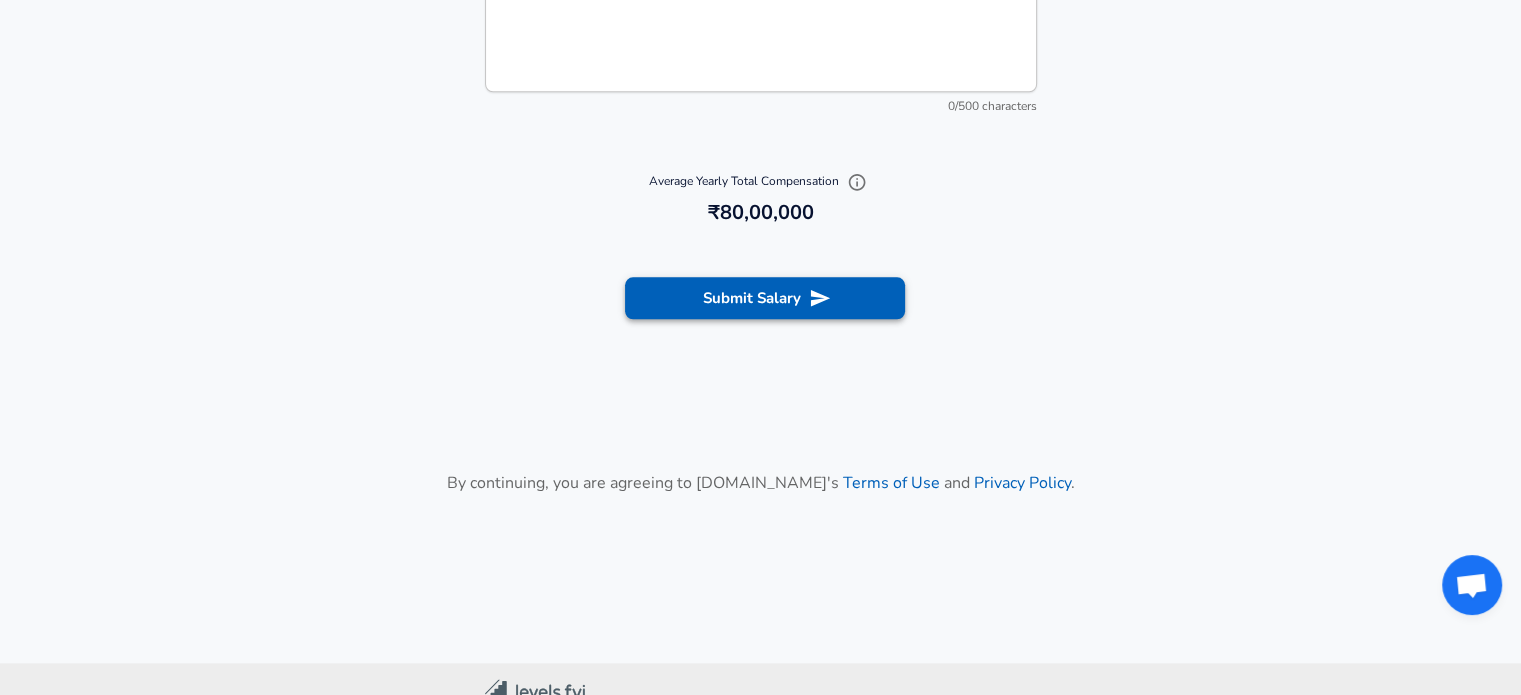 type on "36,00,000" 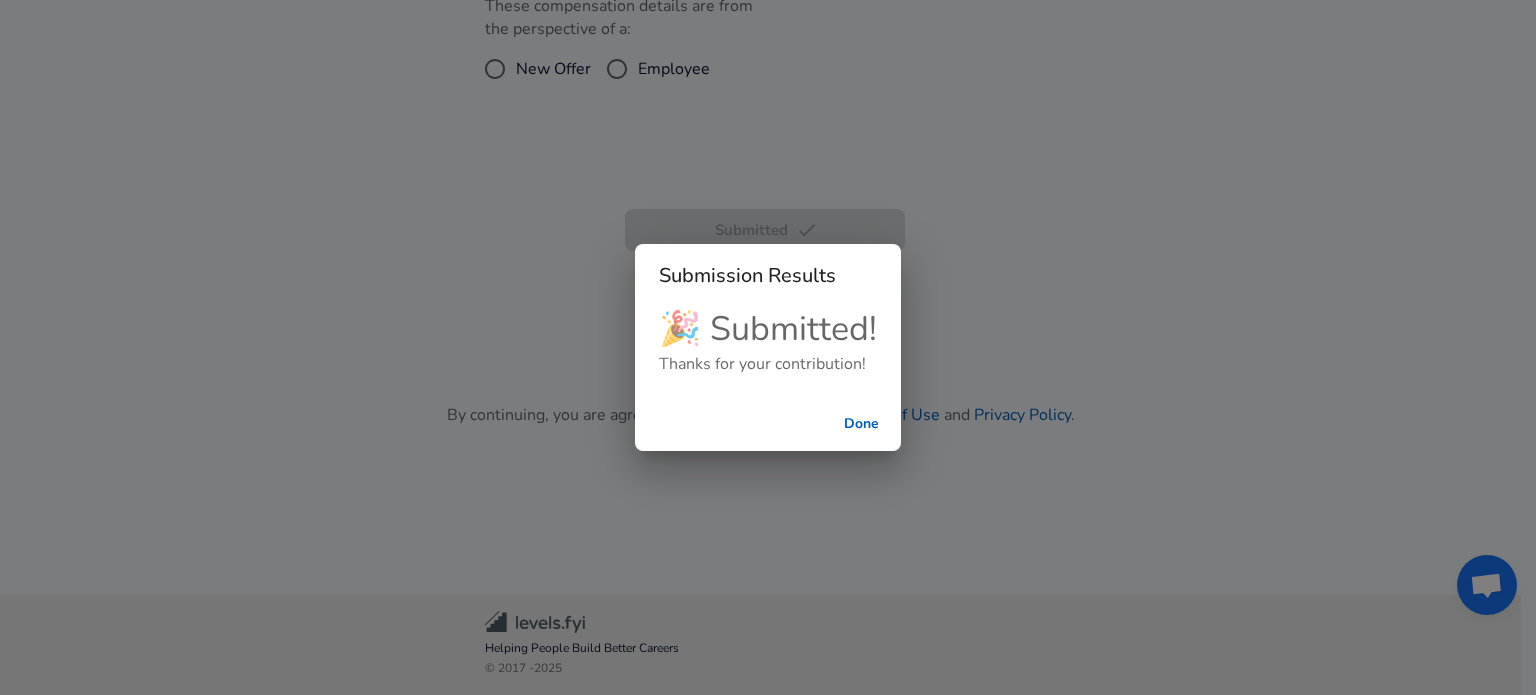scroll, scrollTop: 761, scrollLeft: 0, axis: vertical 